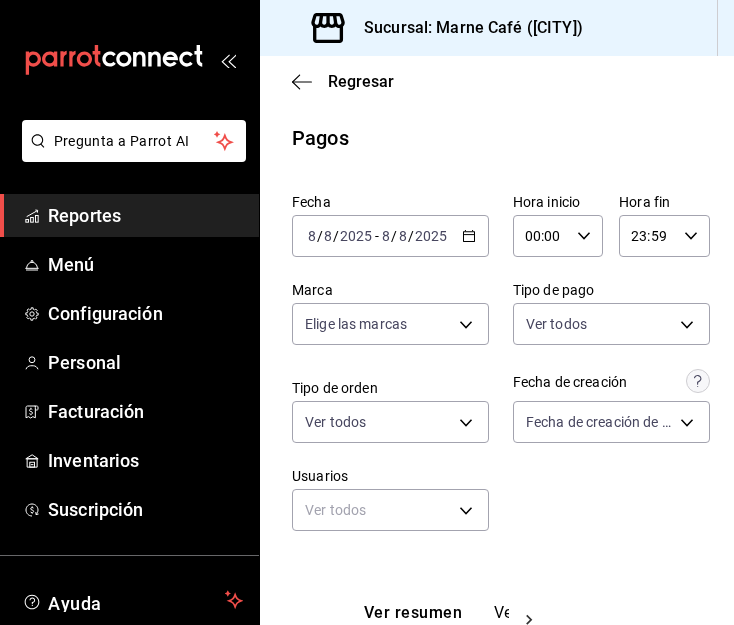 scroll, scrollTop: 0, scrollLeft: 0, axis: both 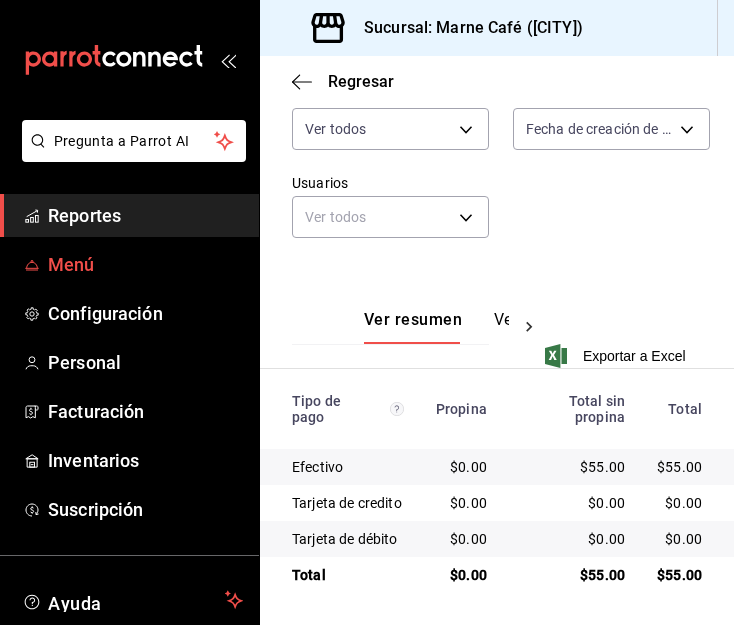click on "Menú" at bounding box center [145, 264] 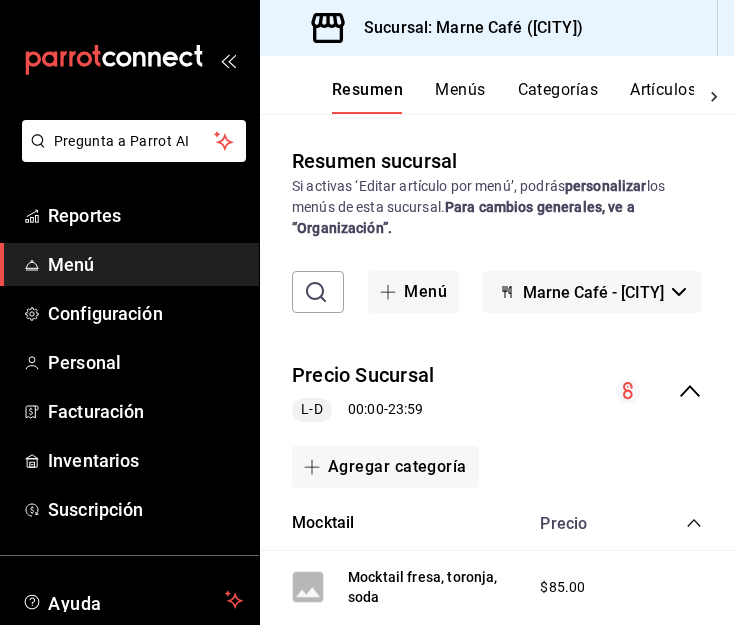 click on "Artículos" at bounding box center [663, 97] 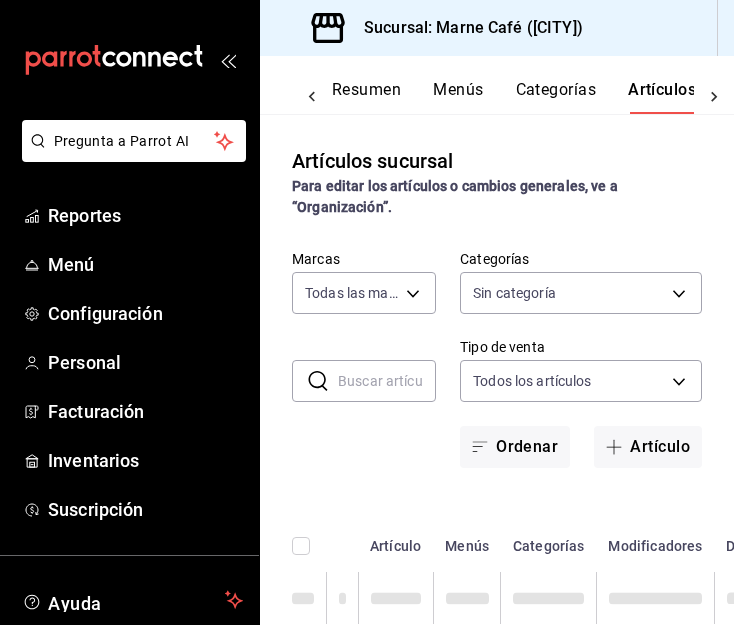 type on "[UUID]" 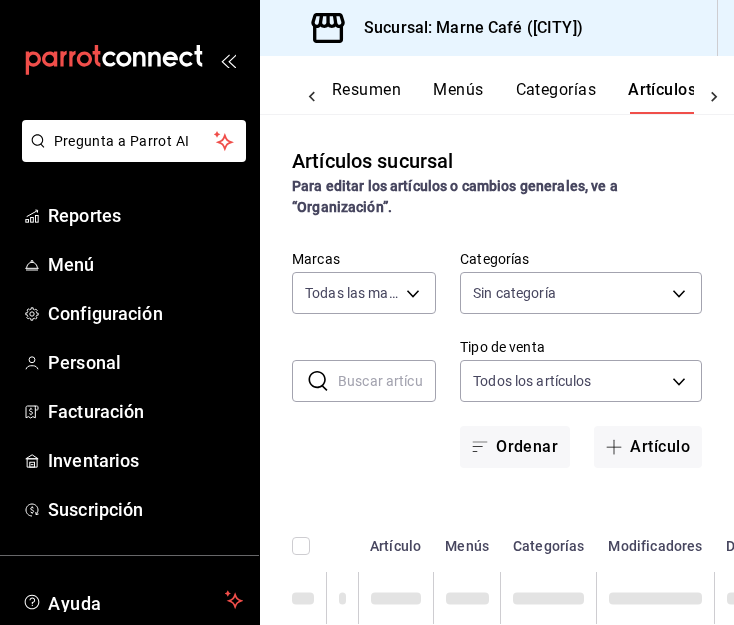 scroll, scrollTop: 0, scrollLeft: 5, axis: horizontal 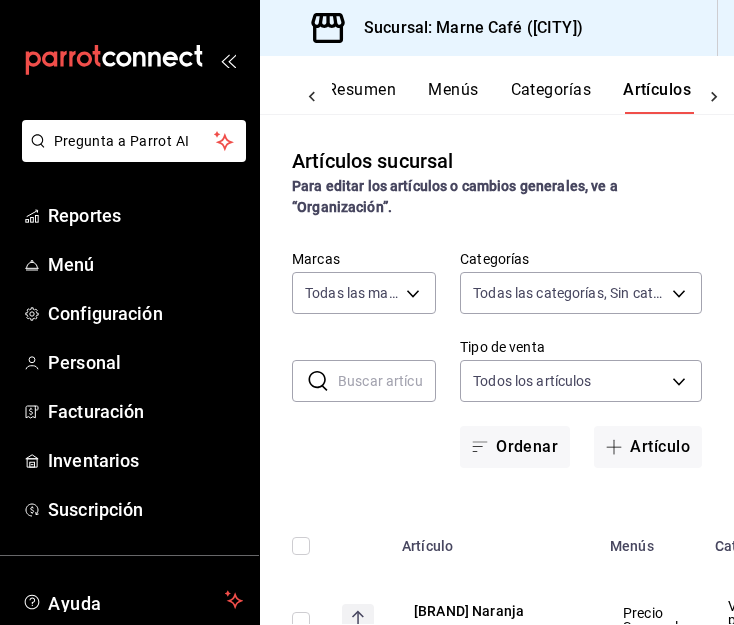 type on "[UUID],[UUID],[UUID],[UUID],[UUID],[UUID],[UUID],[UUID],[UUID],[UUID],[UUID],[UUID],[UUID],[UUID]" 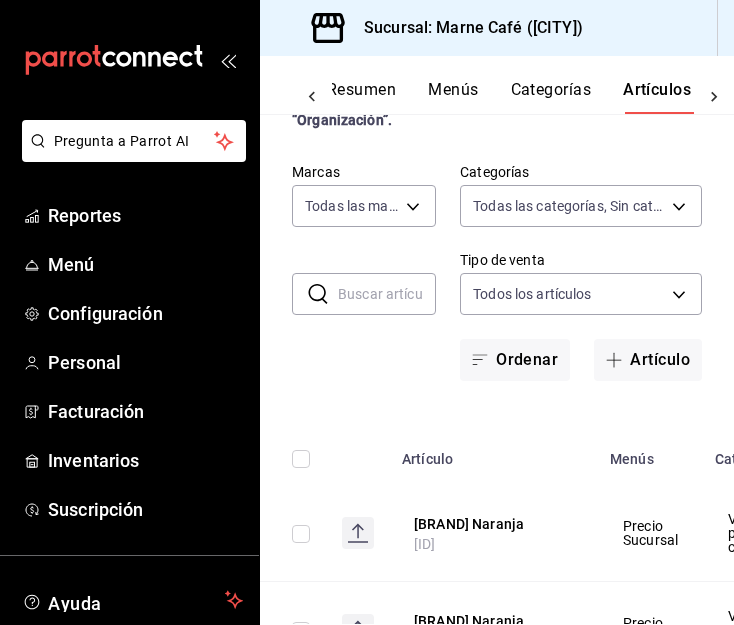 scroll, scrollTop: 0, scrollLeft: 0, axis: both 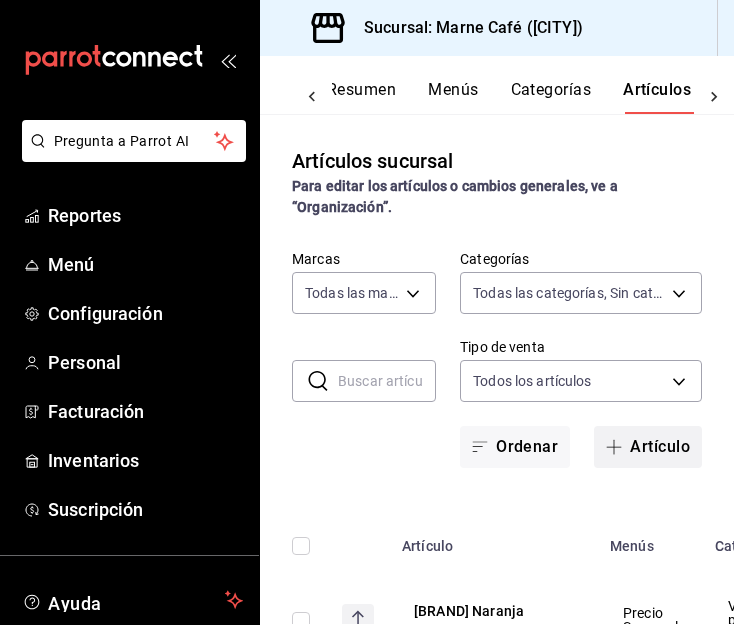 click on "Artículo" at bounding box center [648, 447] 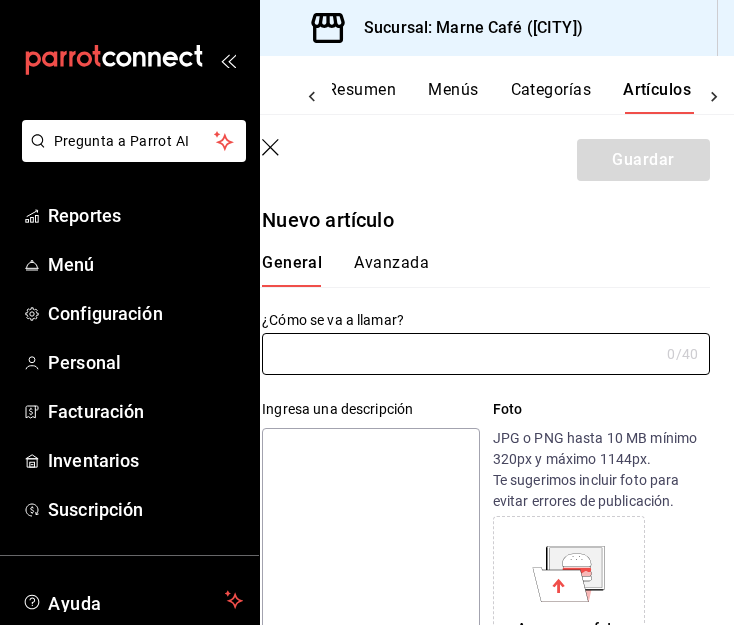 scroll, scrollTop: 54, scrollLeft: 0, axis: vertical 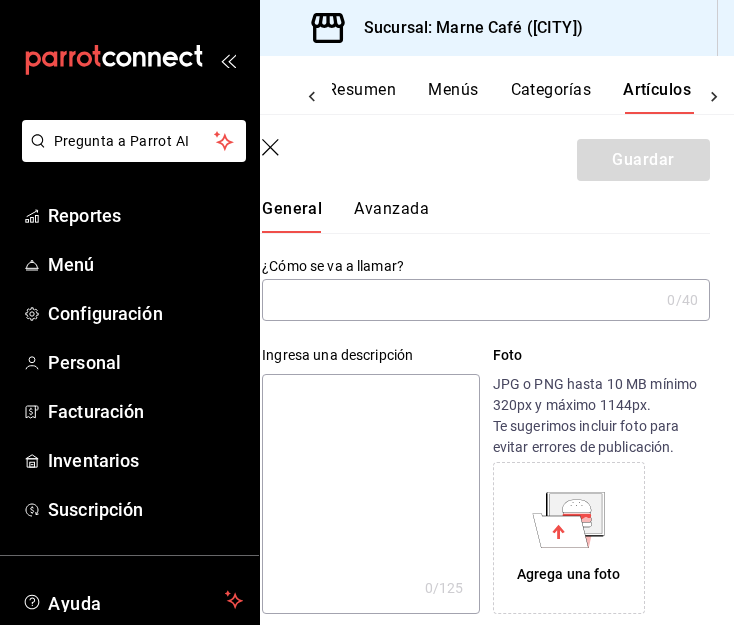 click at bounding box center (460, 300) 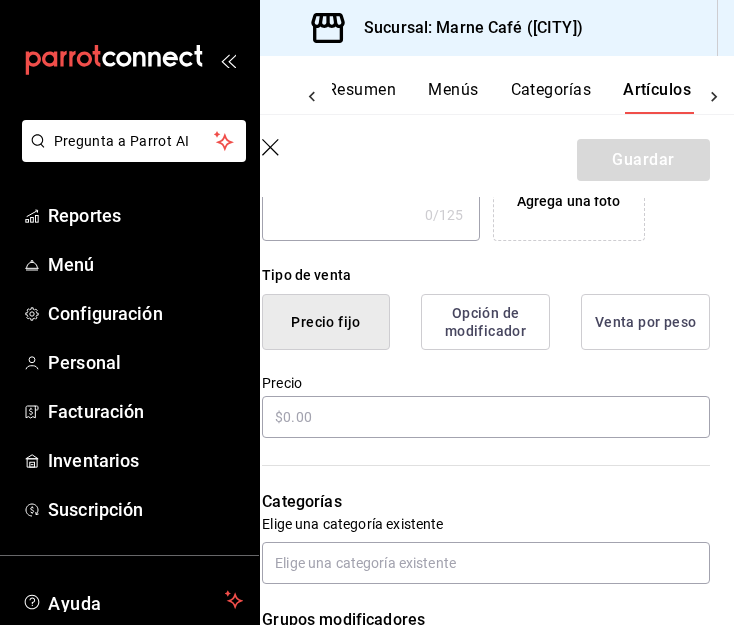 scroll, scrollTop: 428, scrollLeft: 0, axis: vertical 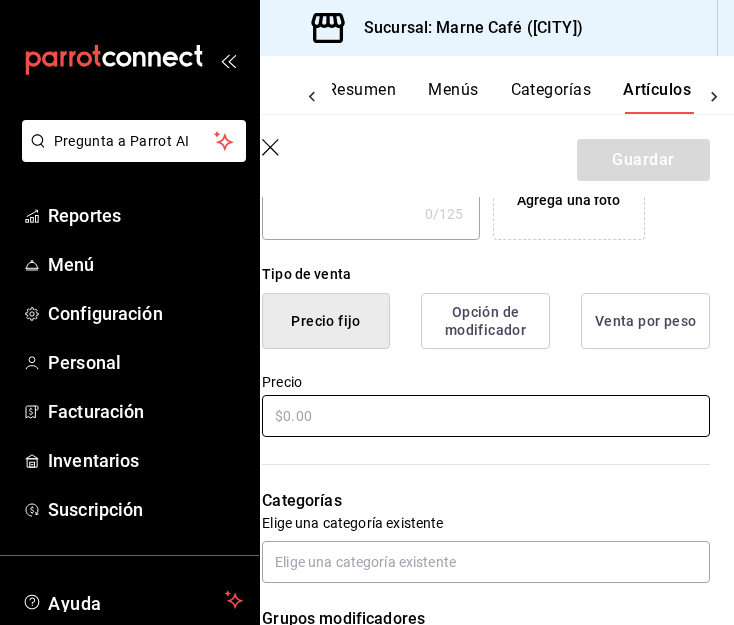 type on "[BRAND] Rose" 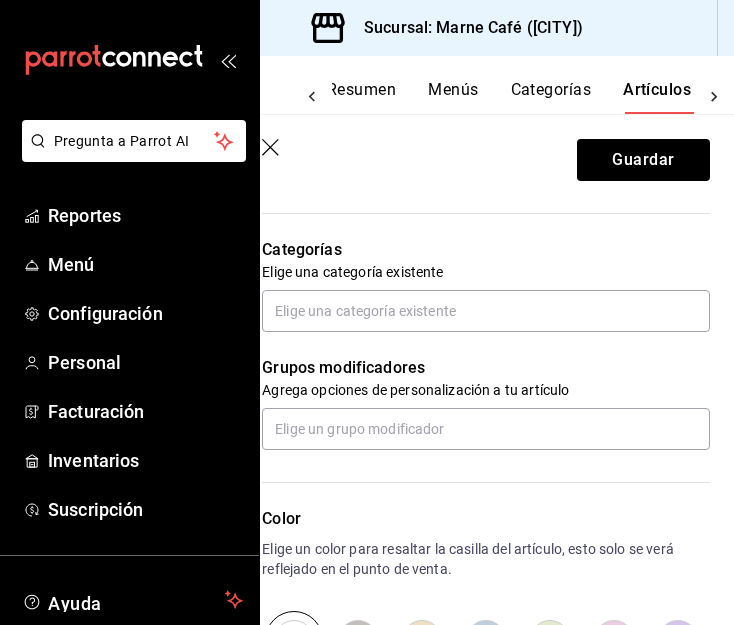 scroll, scrollTop: 684, scrollLeft: 0, axis: vertical 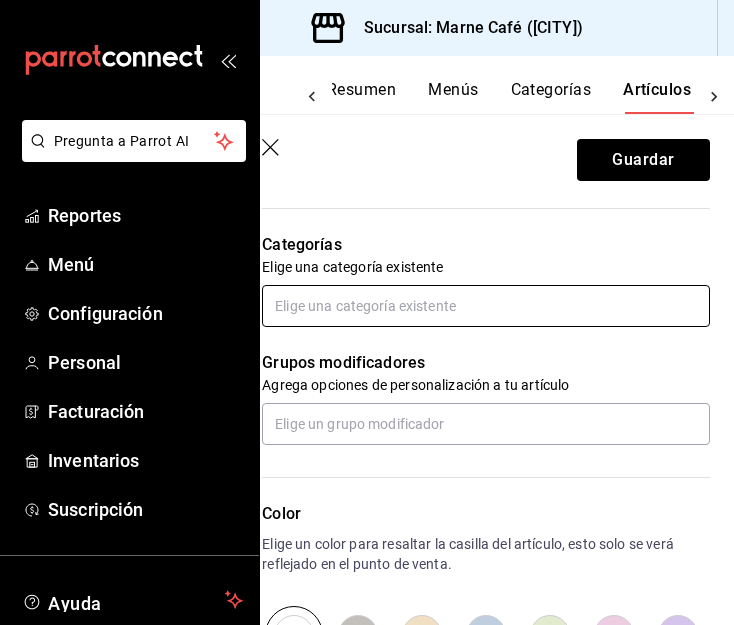 type on "$1300.00" 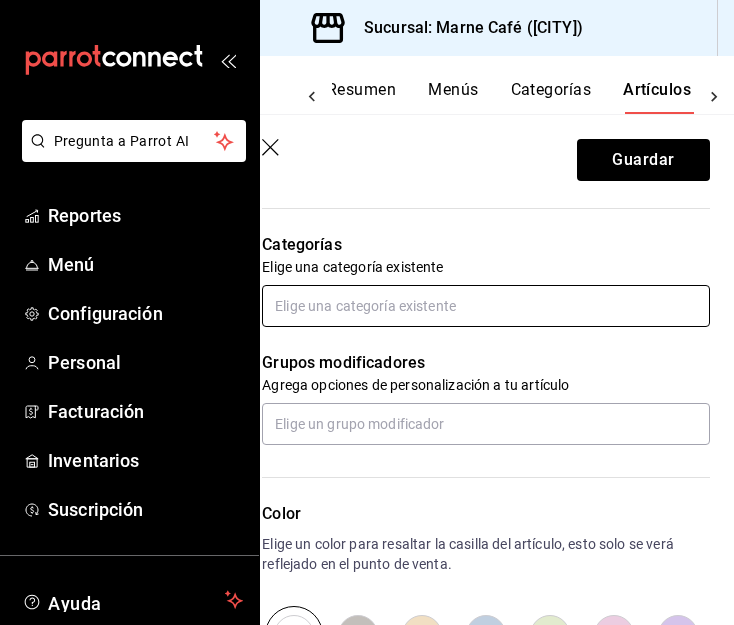 click at bounding box center [486, 306] 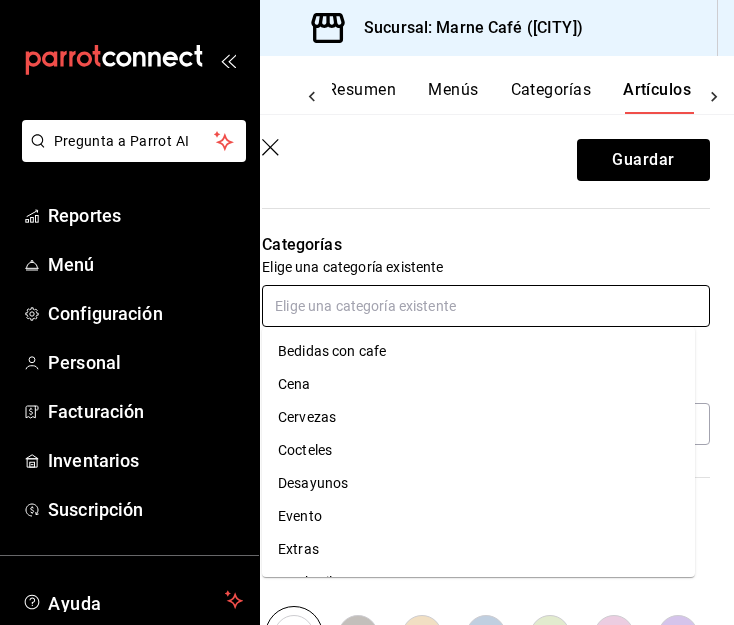scroll, scrollTop: 228, scrollLeft: 0, axis: vertical 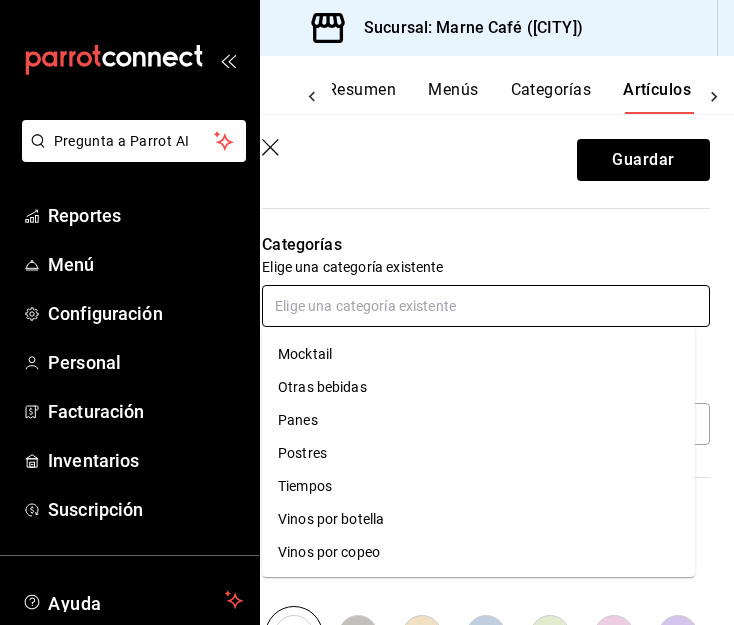 click on "Vinos por botella" at bounding box center (478, 519) 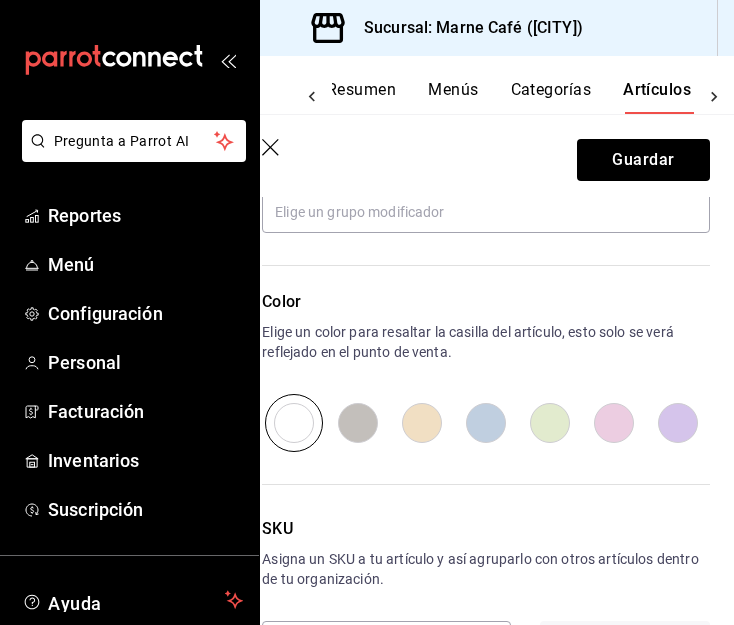 scroll, scrollTop: 1040, scrollLeft: 0, axis: vertical 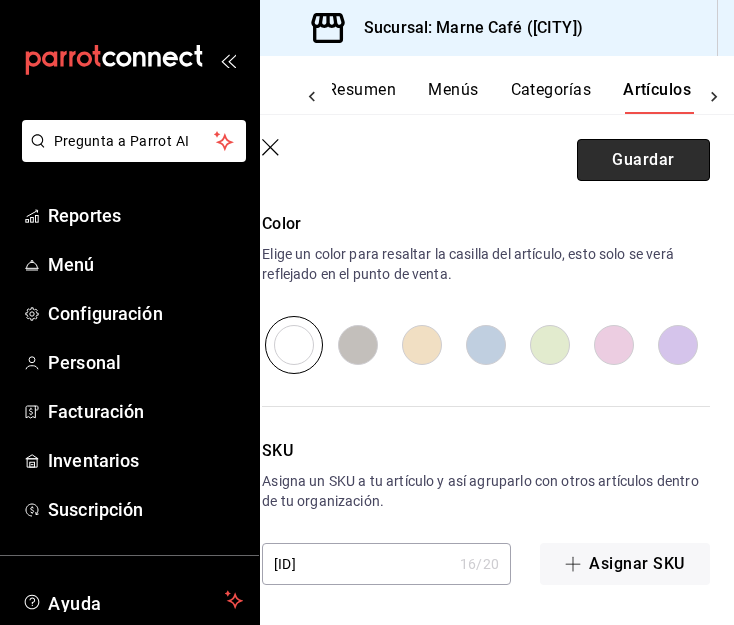 click on "Guardar" at bounding box center [643, 160] 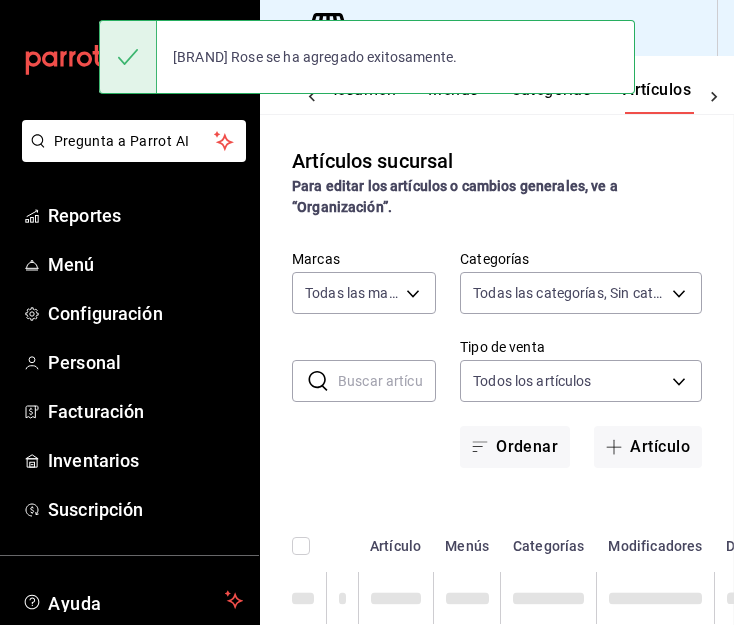 scroll, scrollTop: 0, scrollLeft: 0, axis: both 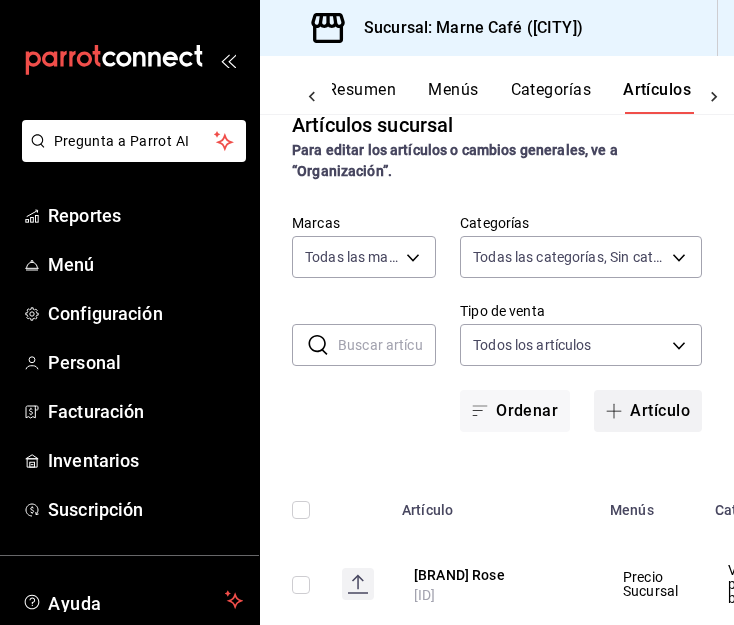 click on "Artículo" at bounding box center (648, 411) 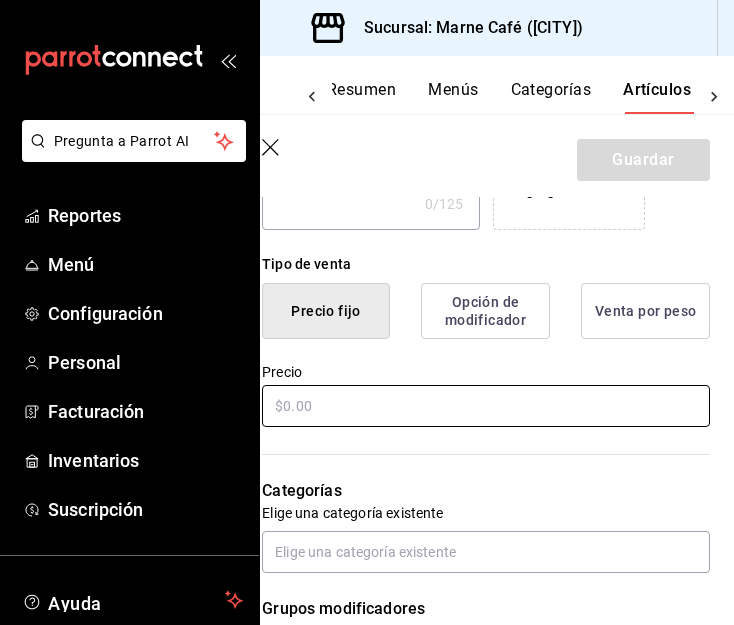 scroll, scrollTop: 442, scrollLeft: 0, axis: vertical 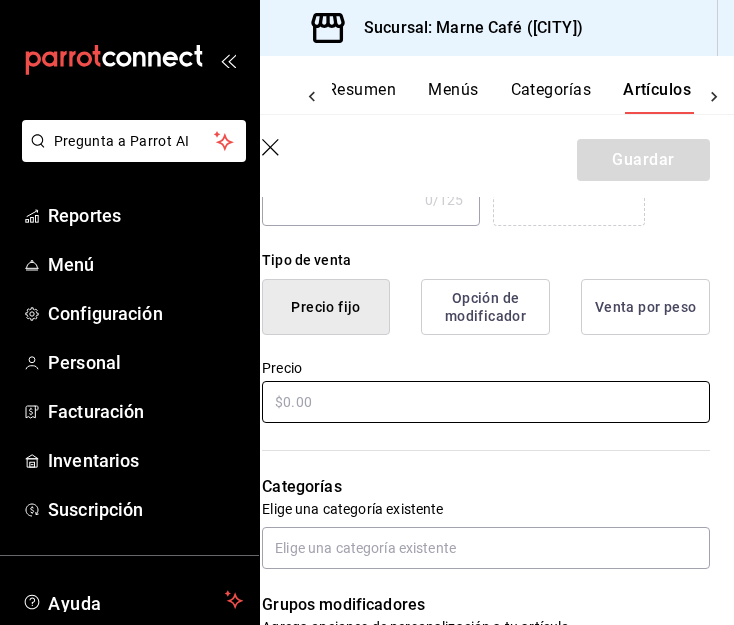 type on "[BRAND] Rose" 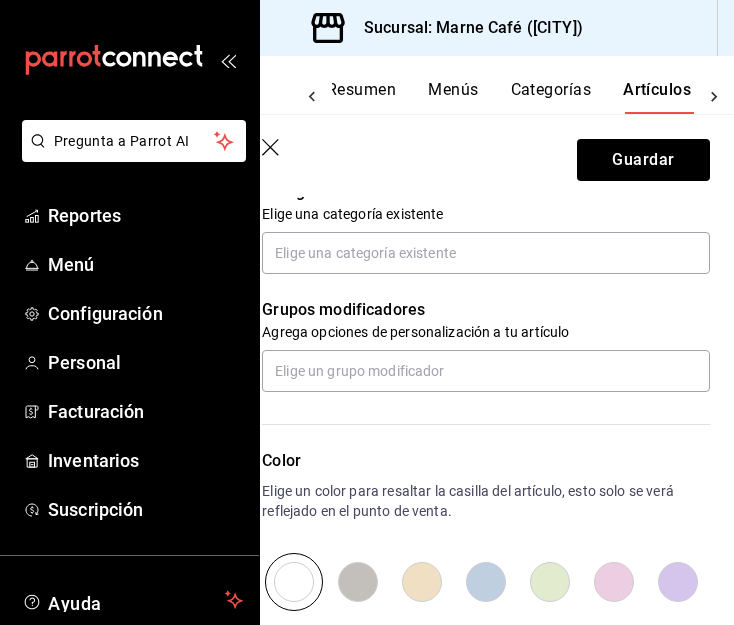 scroll, scrollTop: 743, scrollLeft: 0, axis: vertical 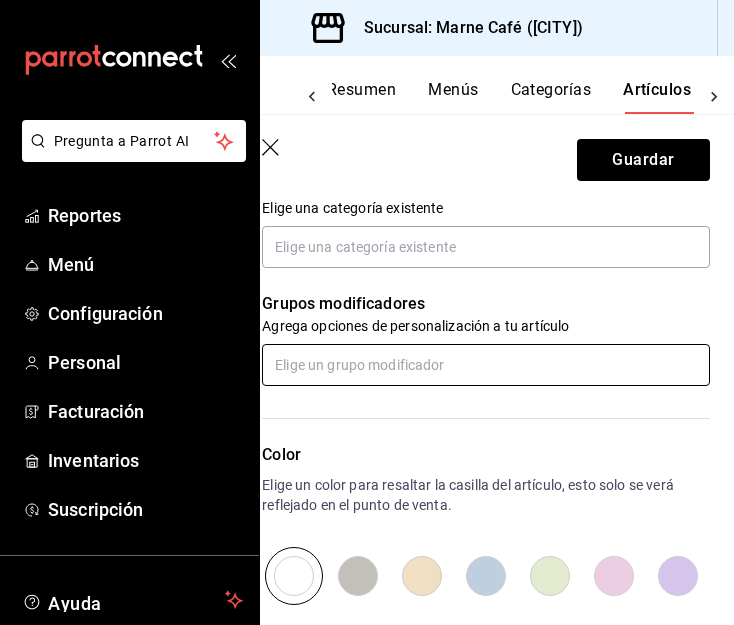 type on "$290.00" 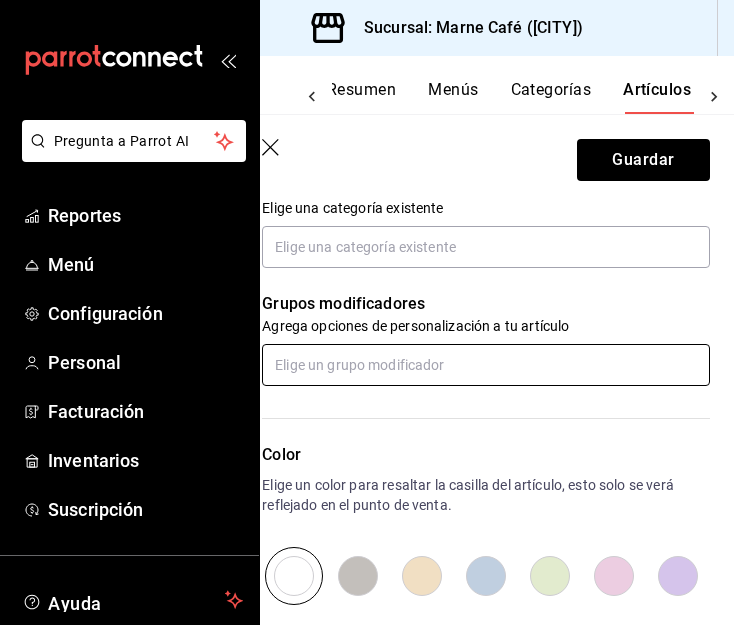 click at bounding box center [486, 365] 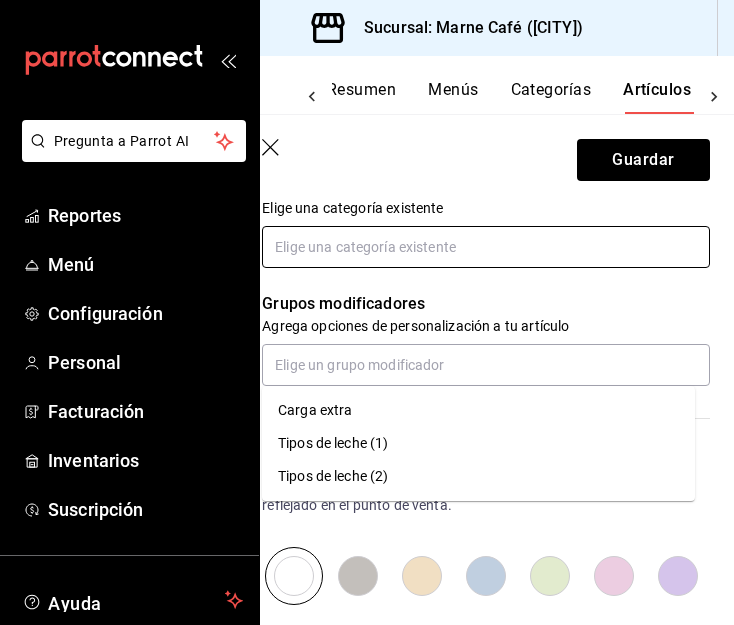 click at bounding box center (486, 247) 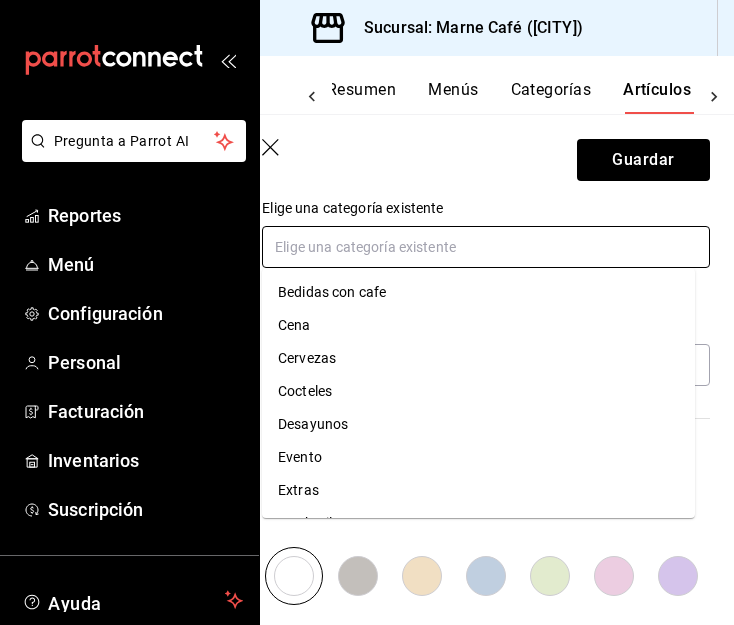 scroll, scrollTop: 228, scrollLeft: 0, axis: vertical 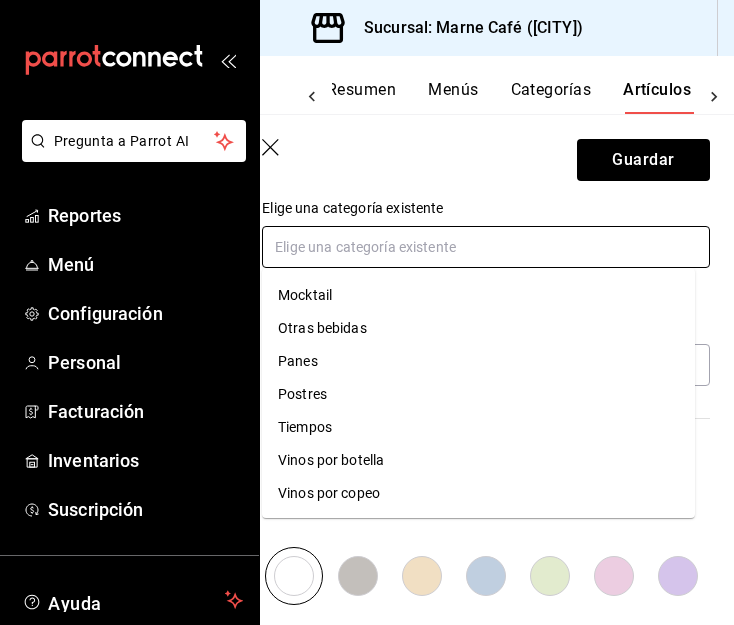 click on "Vinos por copeo" at bounding box center [478, 493] 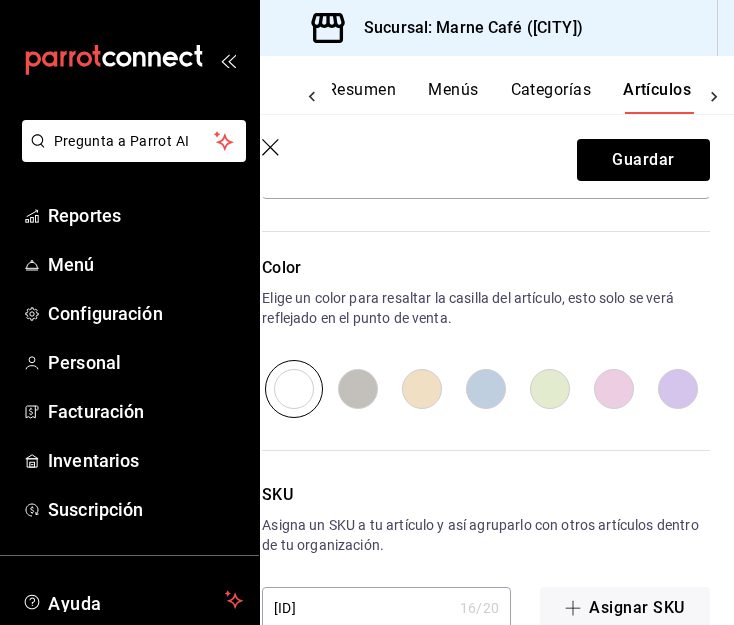 scroll, scrollTop: 1040, scrollLeft: 0, axis: vertical 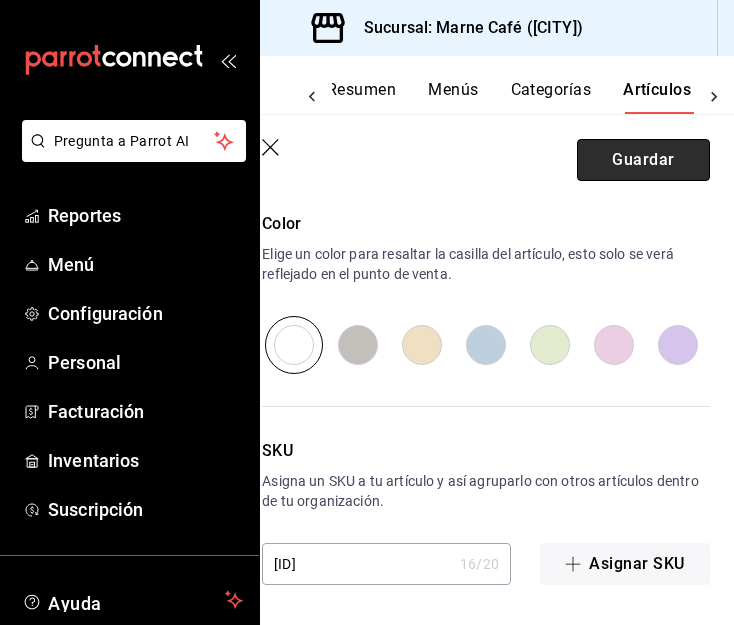 click on "Guardar" at bounding box center [643, 160] 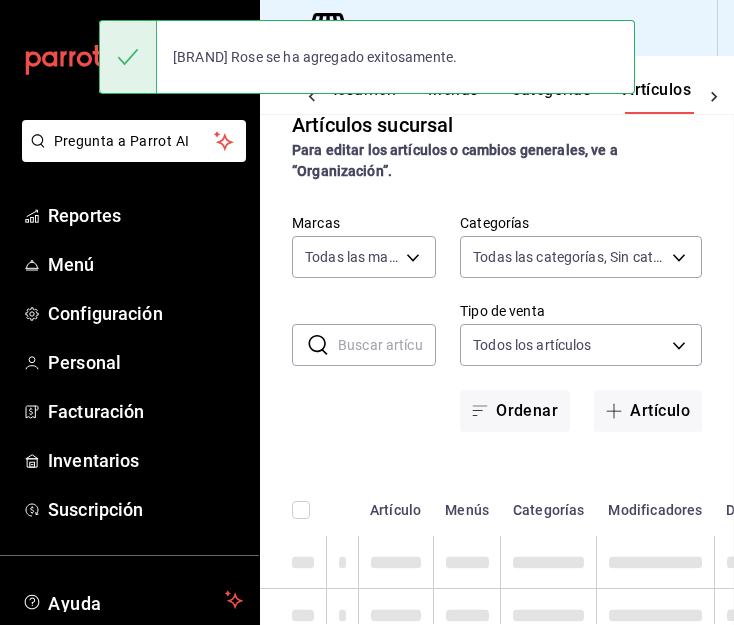 scroll, scrollTop: 0, scrollLeft: 0, axis: both 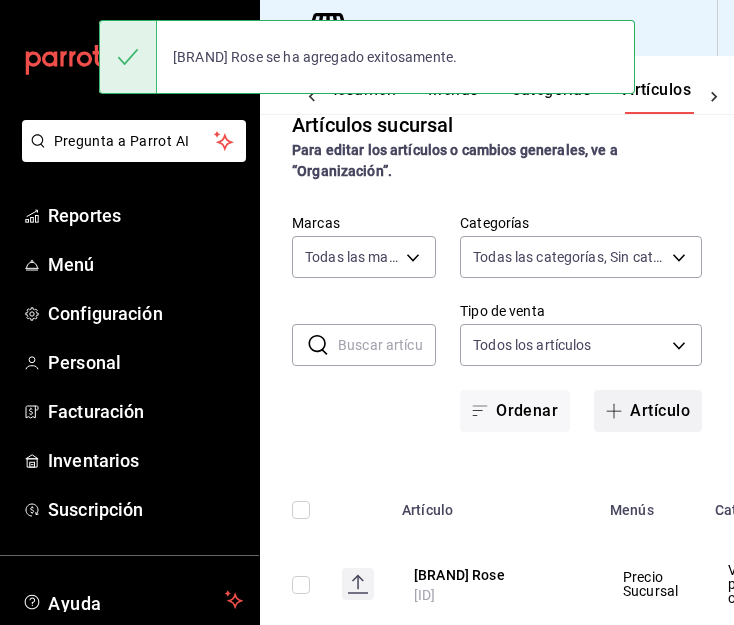 click on "Artículo" at bounding box center [648, 411] 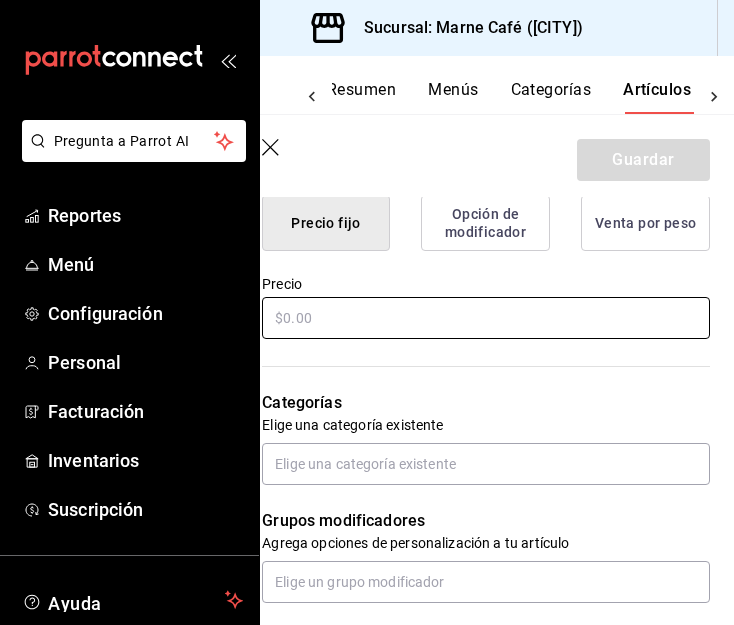 scroll, scrollTop: 525, scrollLeft: 0, axis: vertical 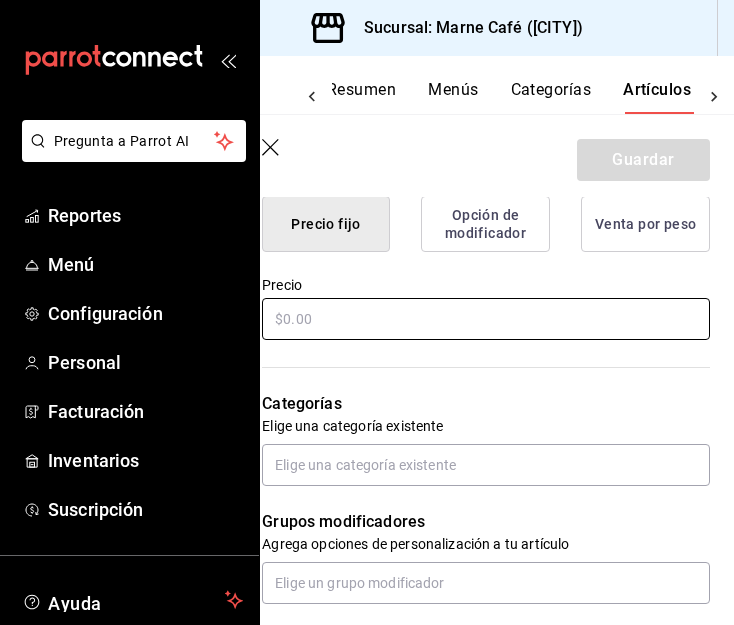 type on "Domino [PRODUCT]" 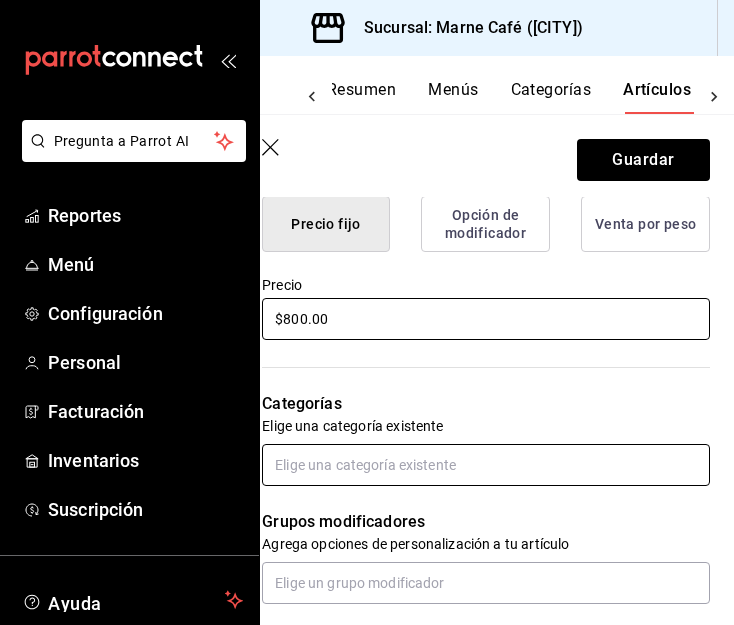 type on "$800.00" 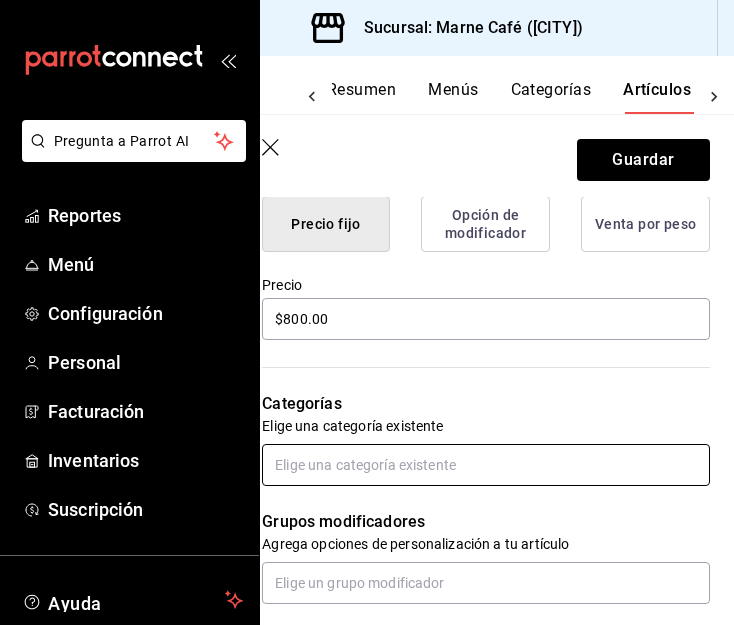 click at bounding box center (486, 465) 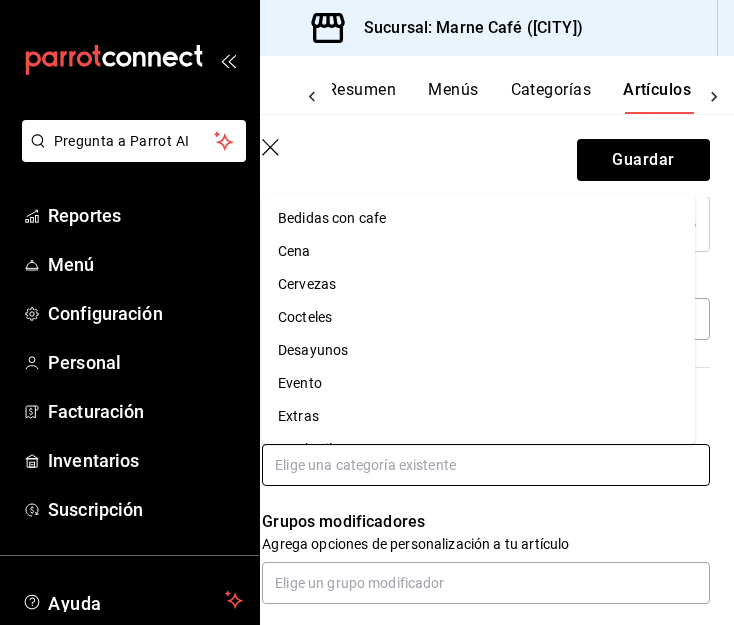 scroll, scrollTop: 228, scrollLeft: 0, axis: vertical 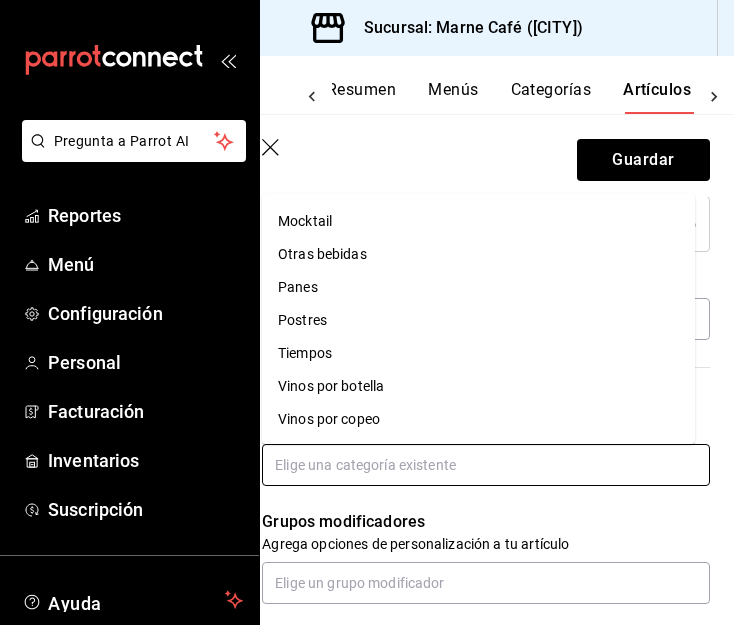 click on "Vinos por botella" at bounding box center [478, 386] 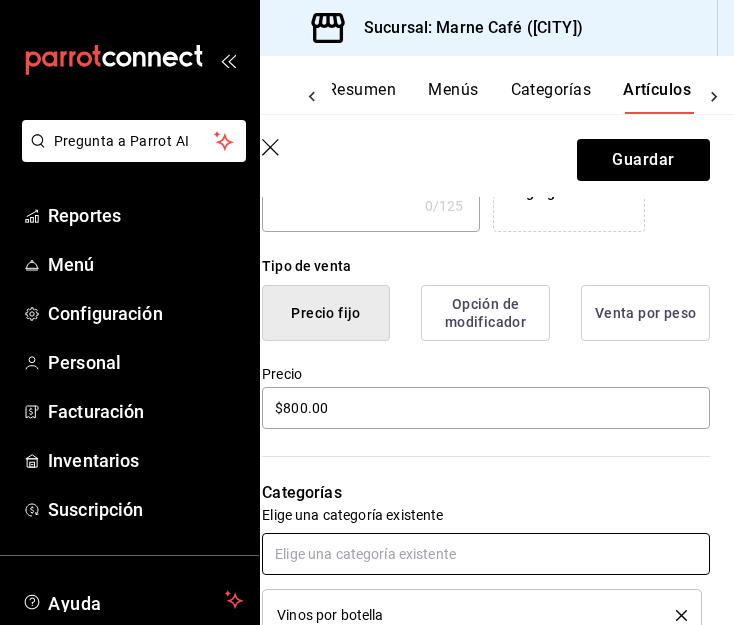scroll, scrollTop: 426, scrollLeft: 0, axis: vertical 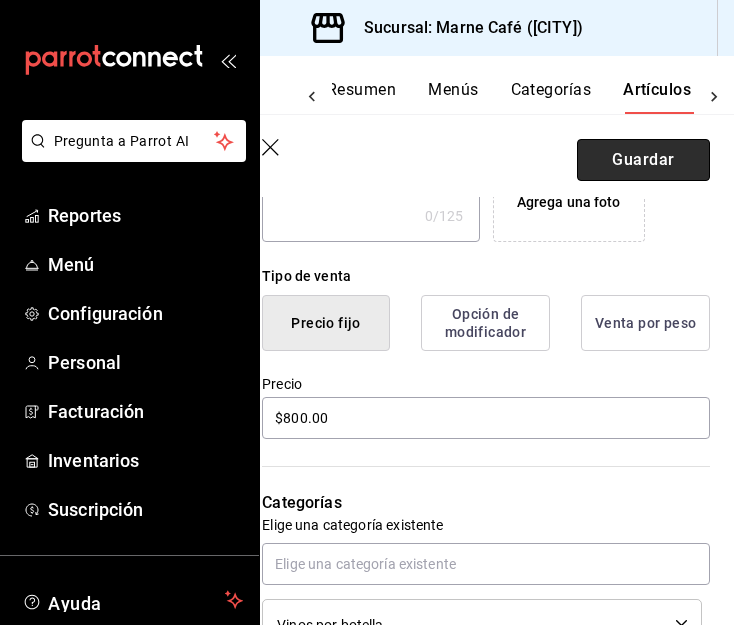 click on "Guardar" at bounding box center [643, 160] 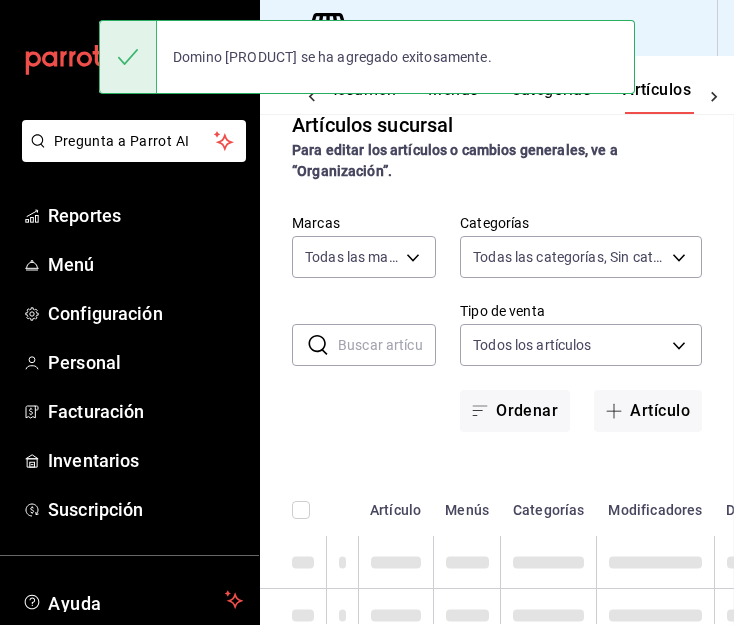 scroll, scrollTop: 0, scrollLeft: 0, axis: both 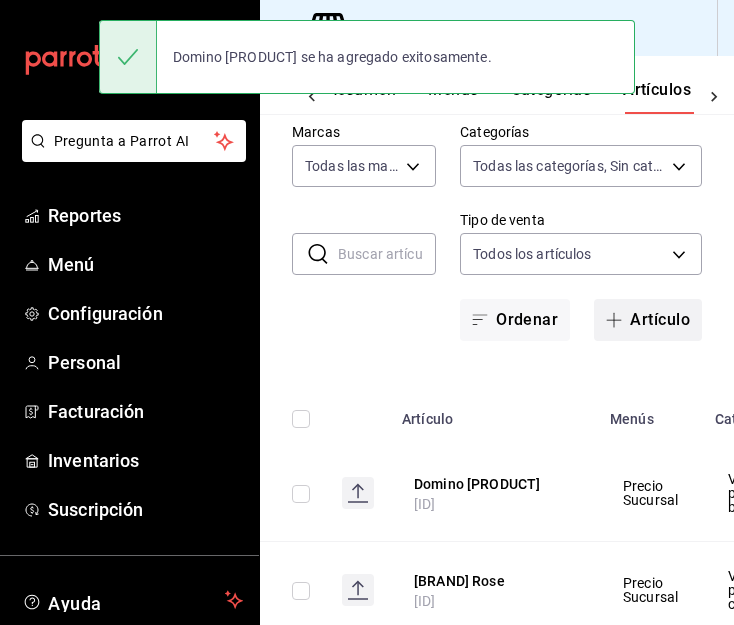 click on "Artículo" at bounding box center (648, 320) 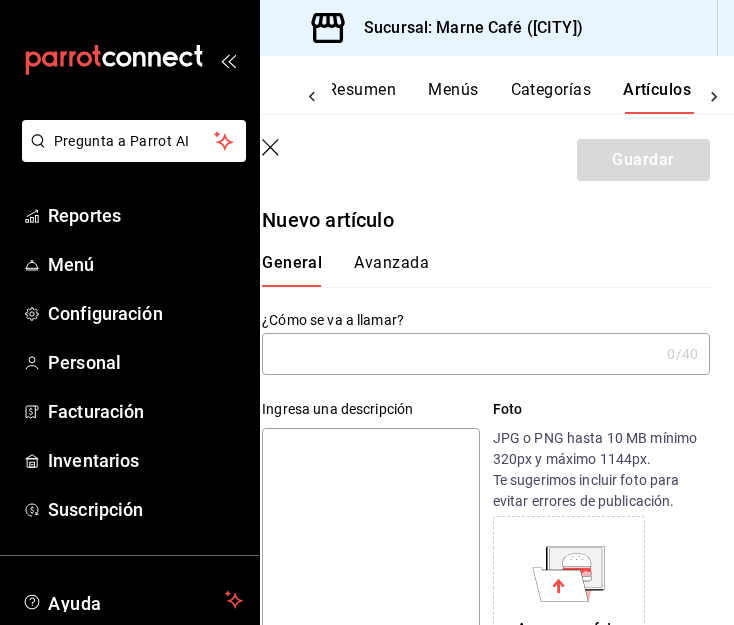 click at bounding box center [460, 354] 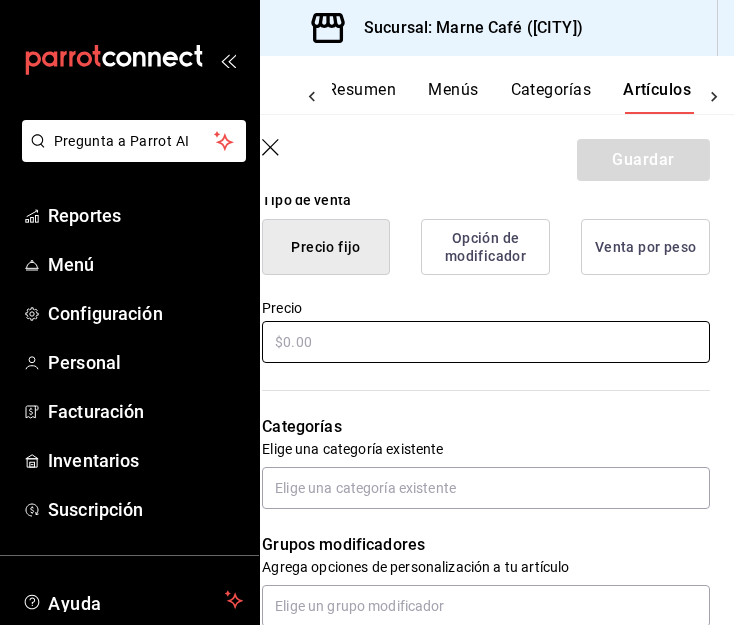 scroll, scrollTop: 503, scrollLeft: 0, axis: vertical 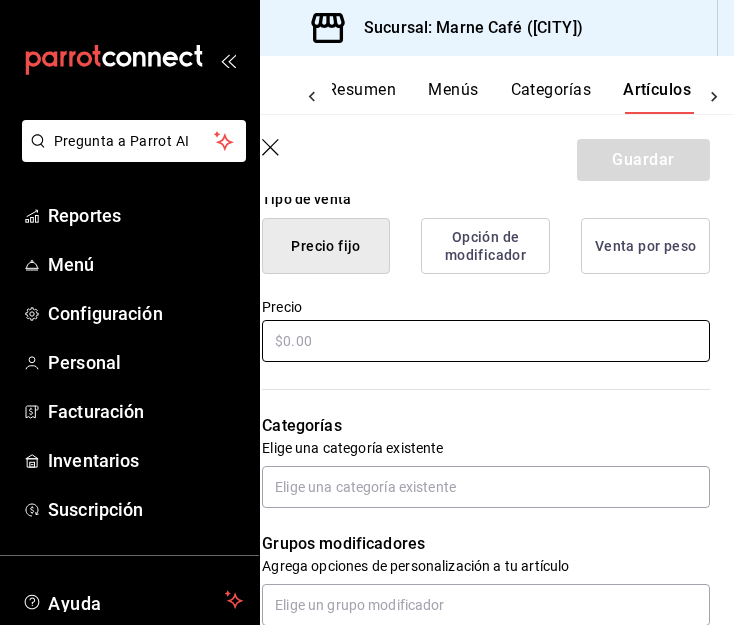 type on "Domino [PRODUCT]" 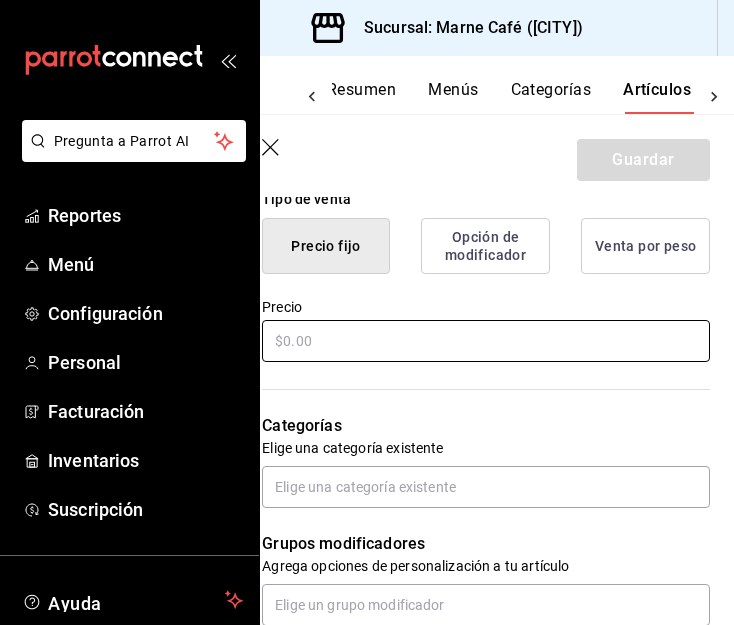 type on "$8.00" 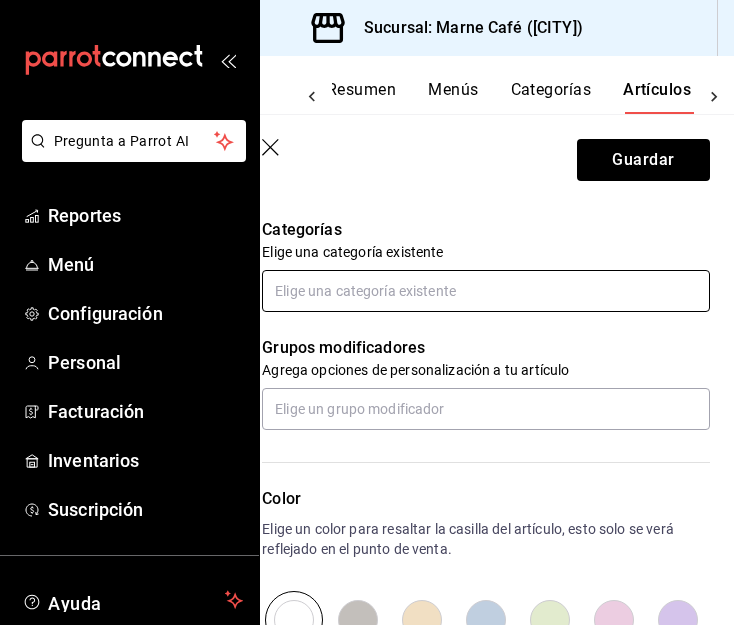 scroll, scrollTop: 698, scrollLeft: 0, axis: vertical 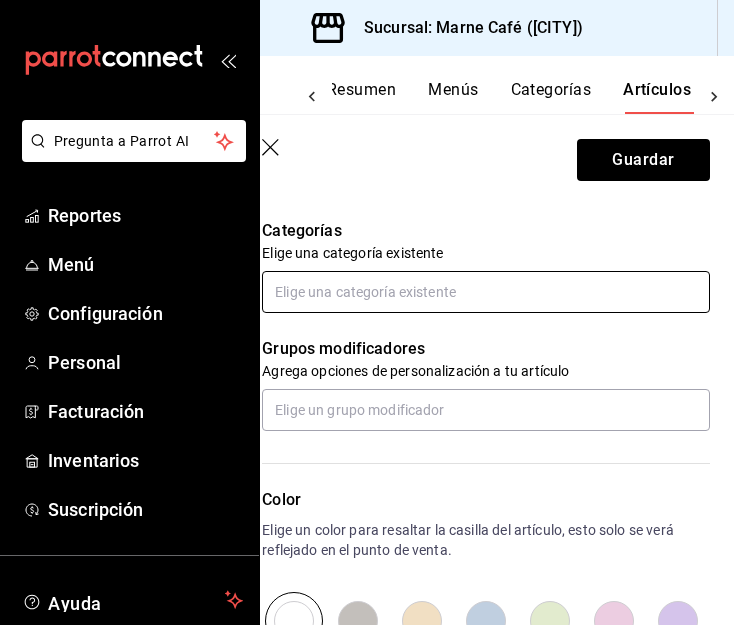 type on "$200.00" 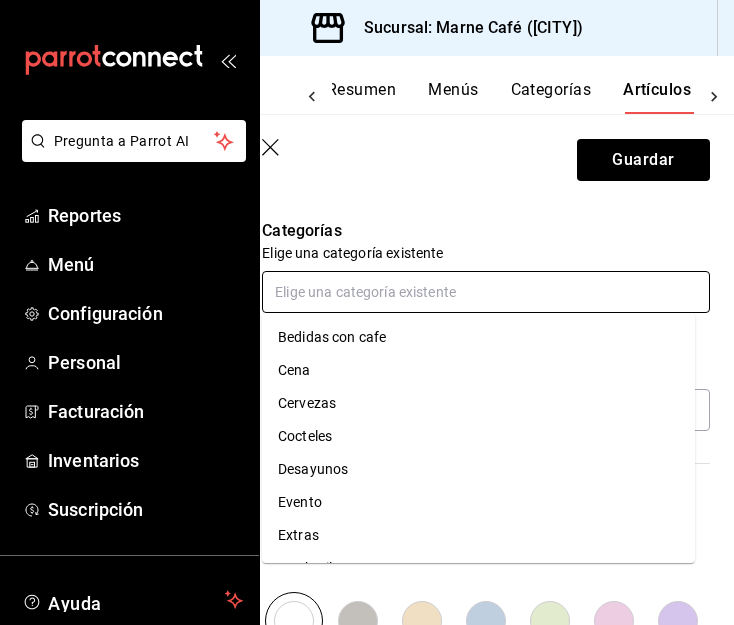 scroll, scrollTop: 228, scrollLeft: 0, axis: vertical 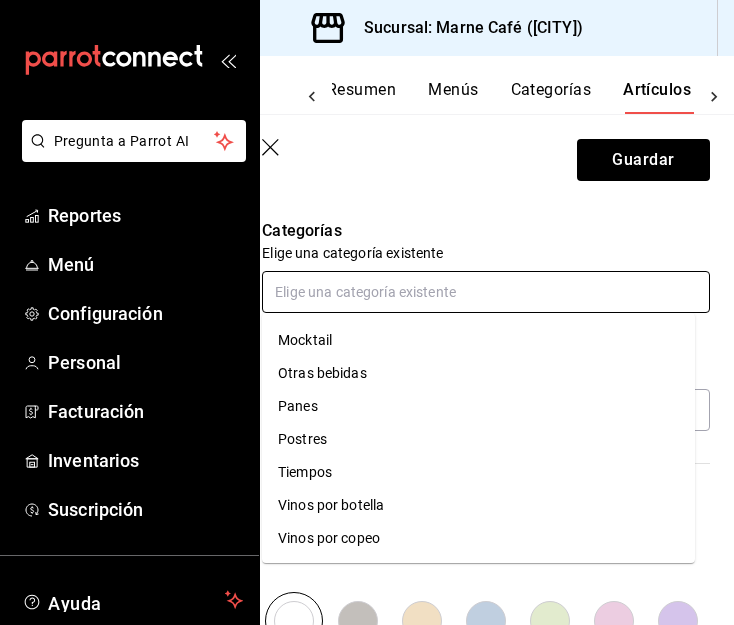 click on "Vinos por copeo" at bounding box center [478, 538] 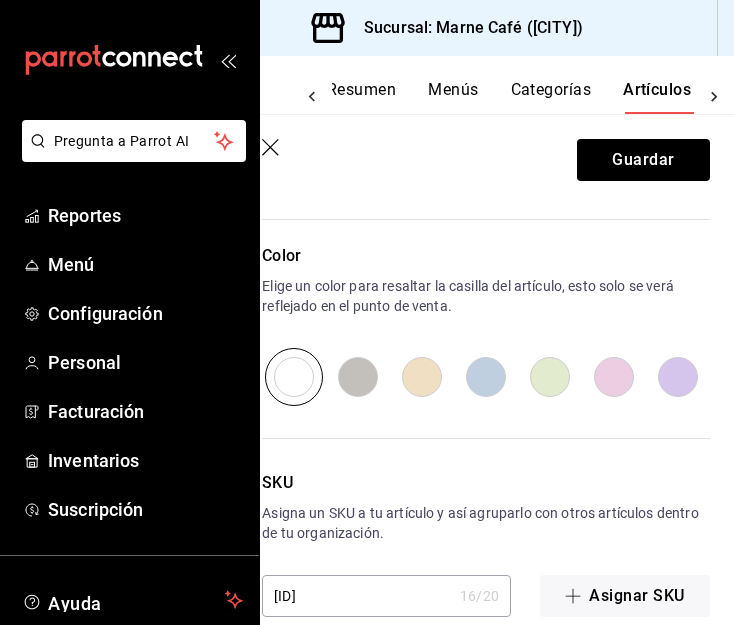 scroll, scrollTop: 1040, scrollLeft: 0, axis: vertical 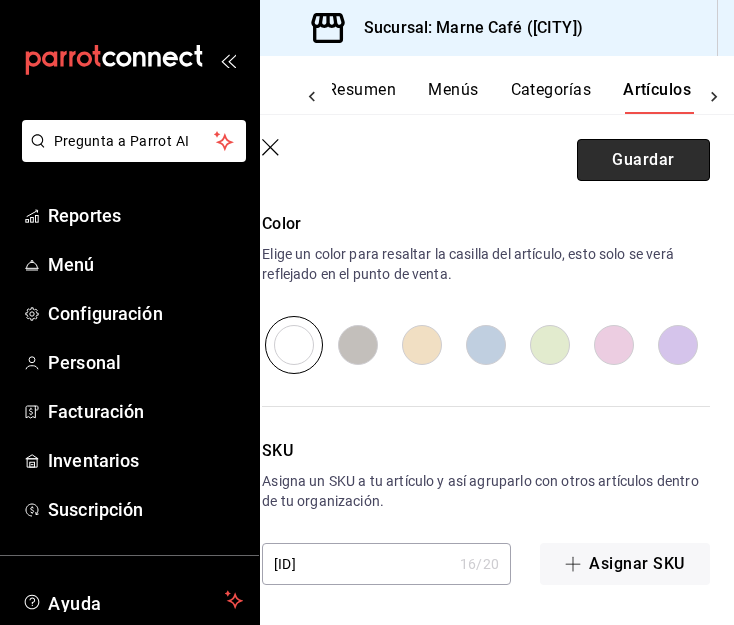 click on "Guardar" at bounding box center (643, 160) 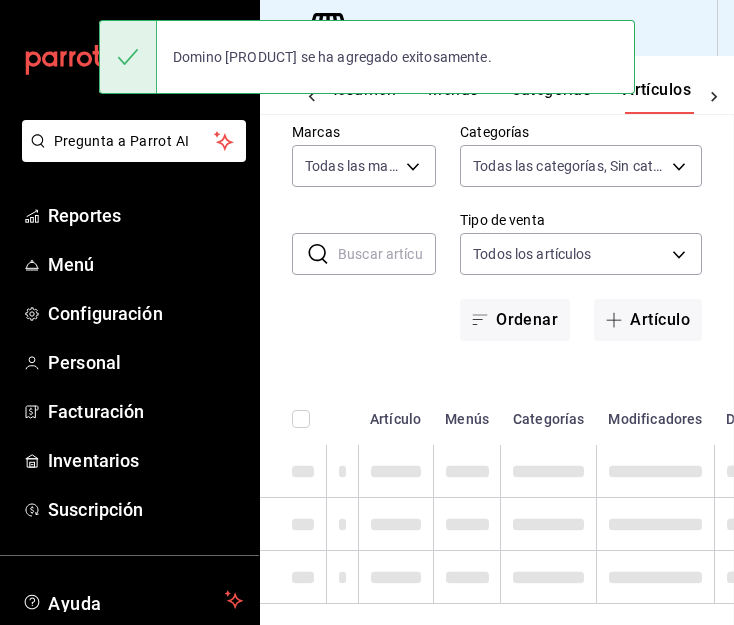 scroll, scrollTop: 0, scrollLeft: 0, axis: both 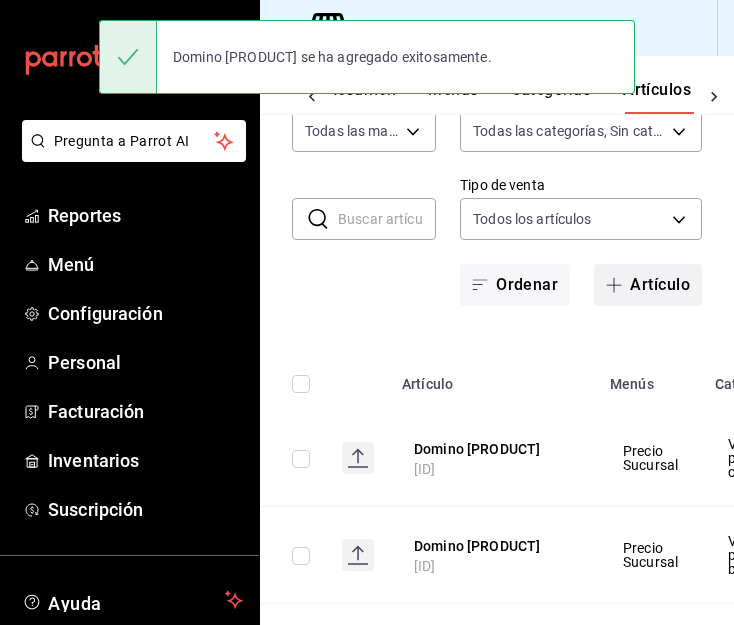 click on "Artículo" at bounding box center [648, 285] 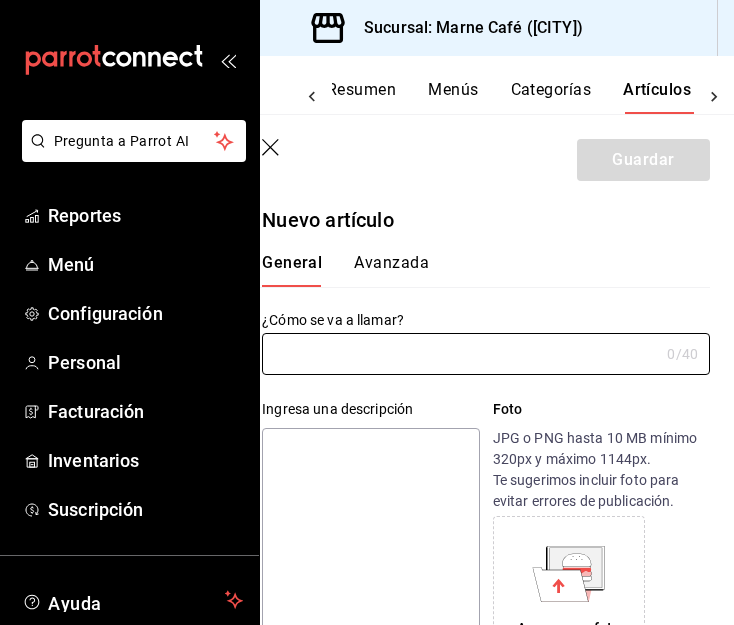 scroll, scrollTop: 51, scrollLeft: 0, axis: vertical 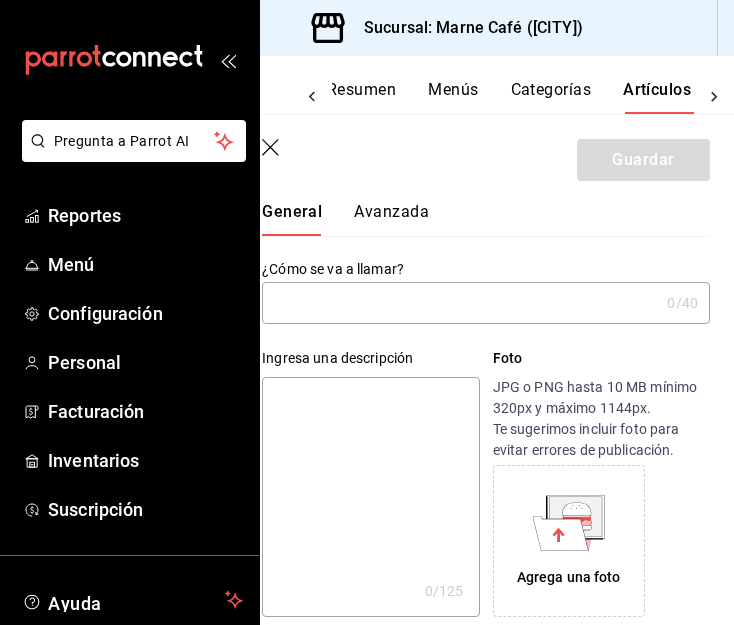 click at bounding box center (460, 303) 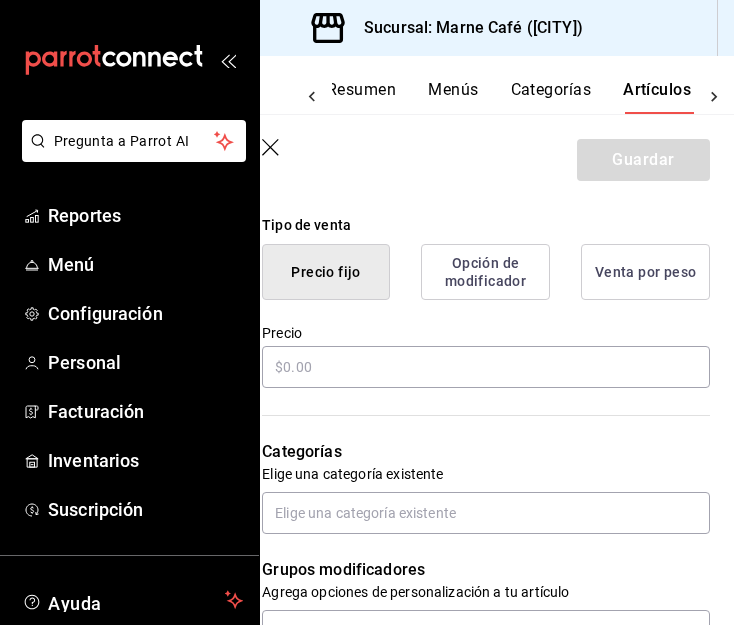 scroll, scrollTop: 478, scrollLeft: 0, axis: vertical 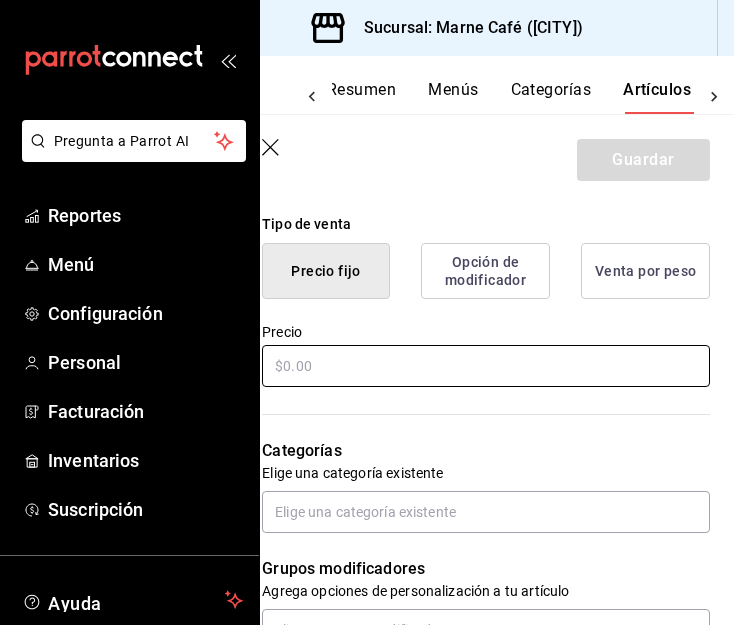 type on "Pies de tierra" 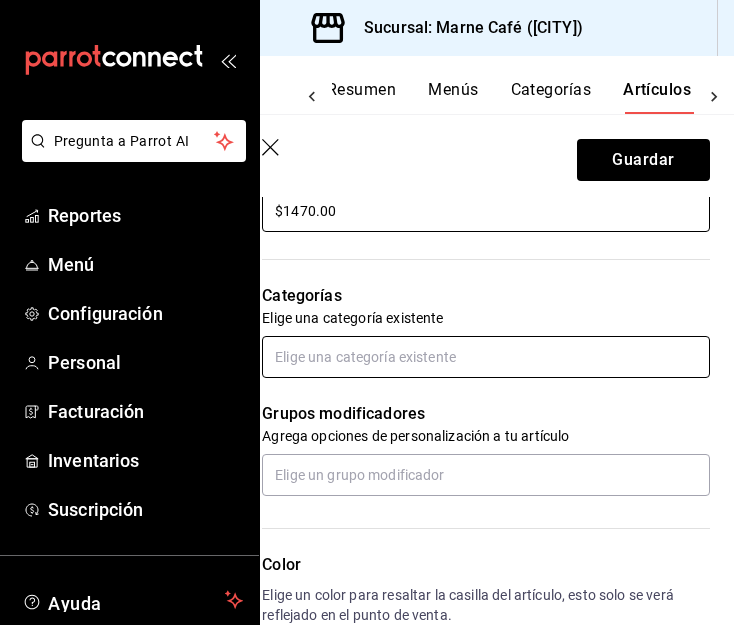 scroll, scrollTop: 634, scrollLeft: 0, axis: vertical 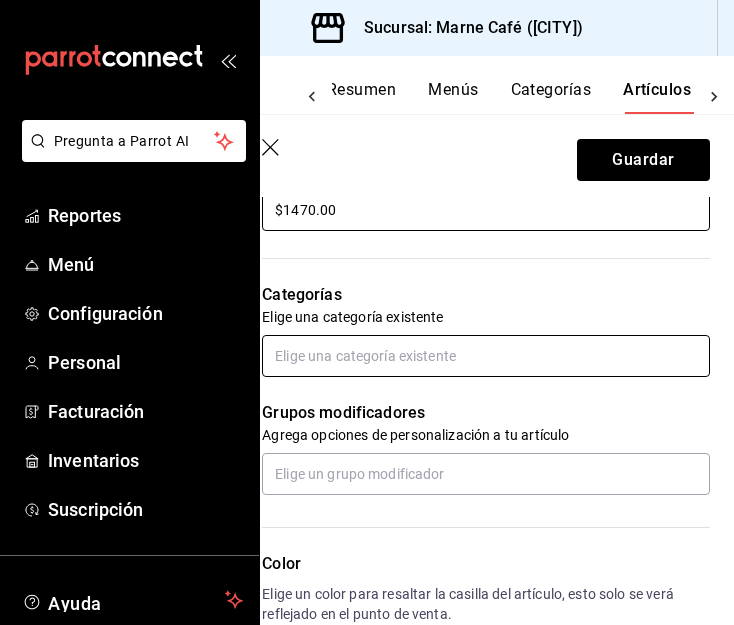 type on "$1470.00" 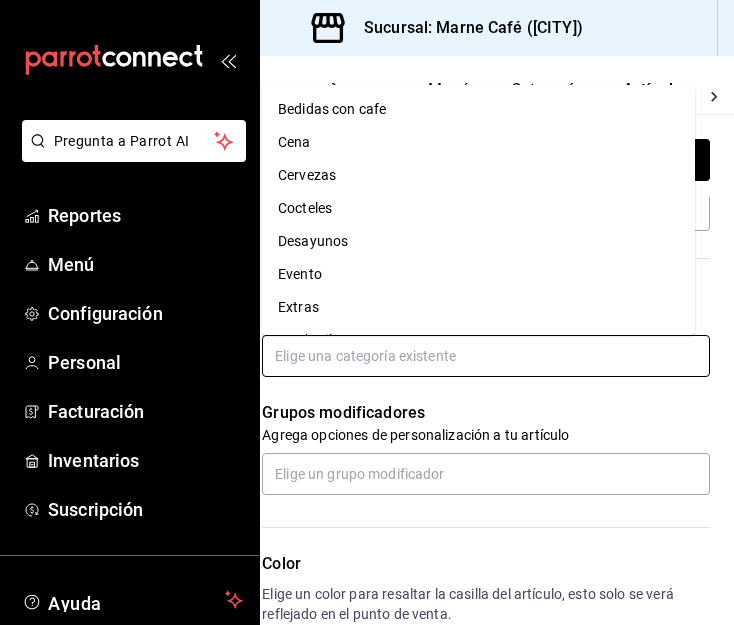 click at bounding box center [486, 356] 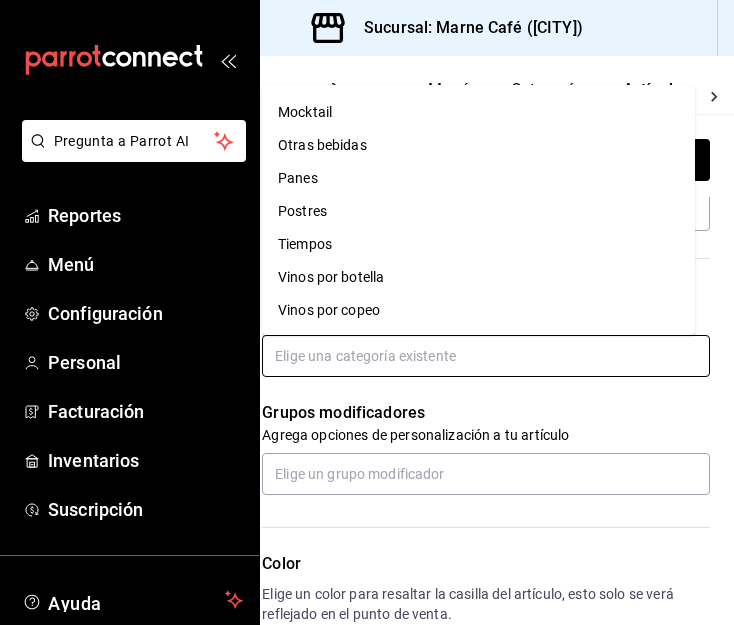 click on "Vinos por botella" at bounding box center [478, 277] 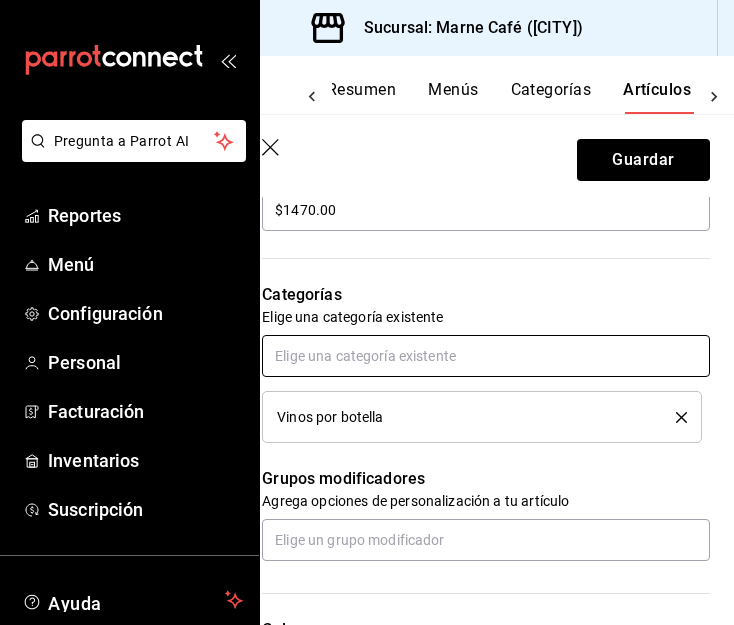 scroll, scrollTop: 1040, scrollLeft: 0, axis: vertical 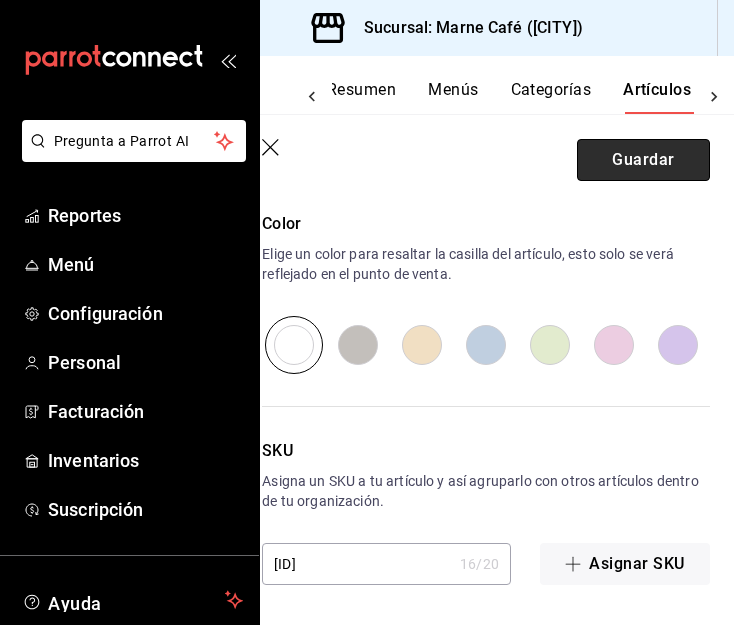 click on "Guardar" at bounding box center [643, 160] 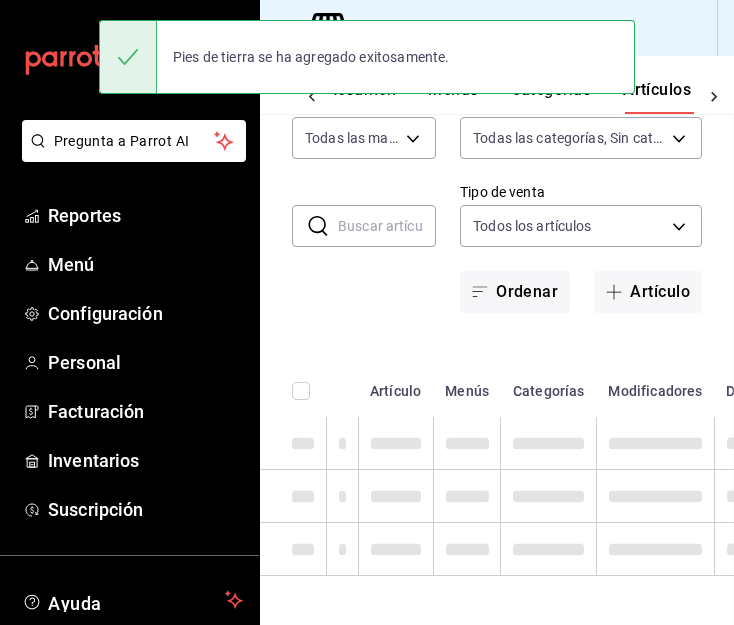 scroll, scrollTop: 0, scrollLeft: 0, axis: both 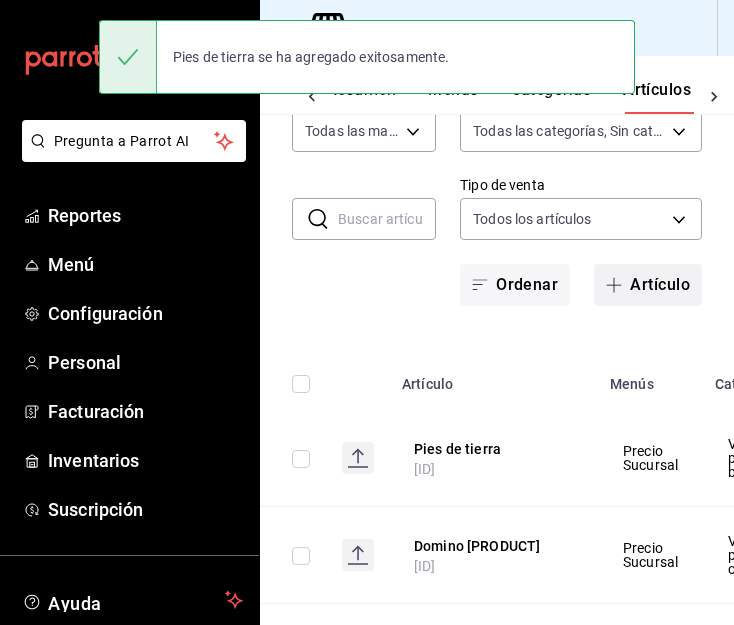 click at bounding box center (618, 285) 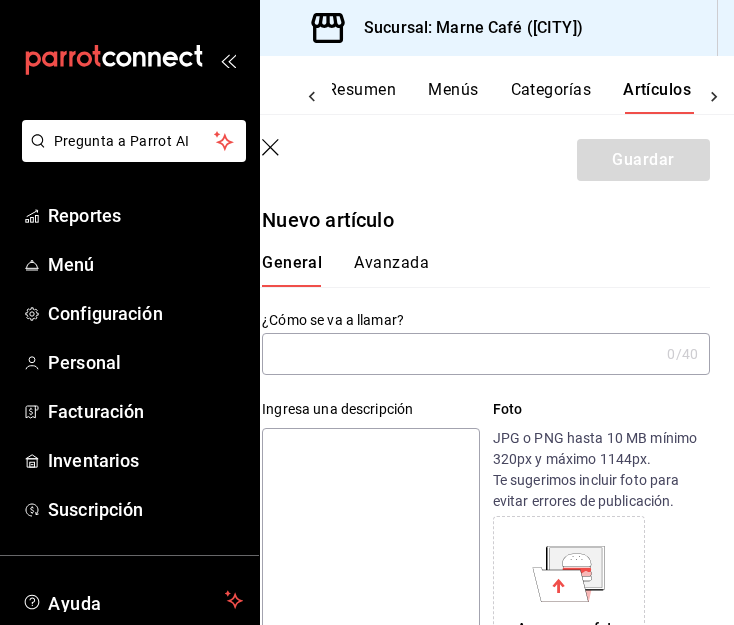 type on "P" 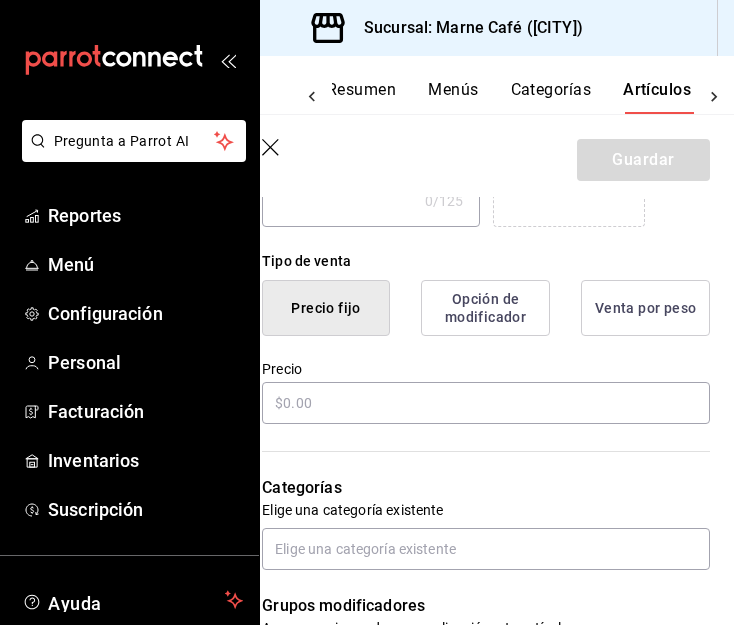scroll, scrollTop: 446, scrollLeft: 0, axis: vertical 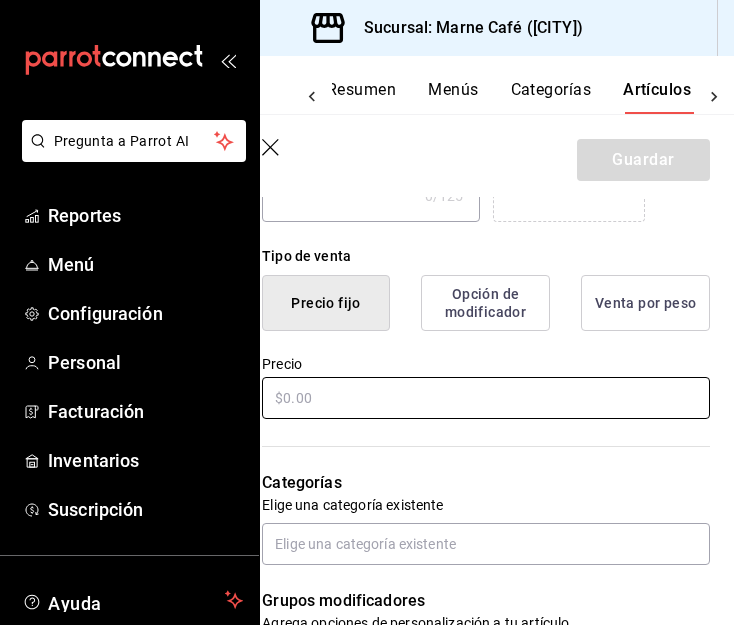 type on "Pies de tierra" 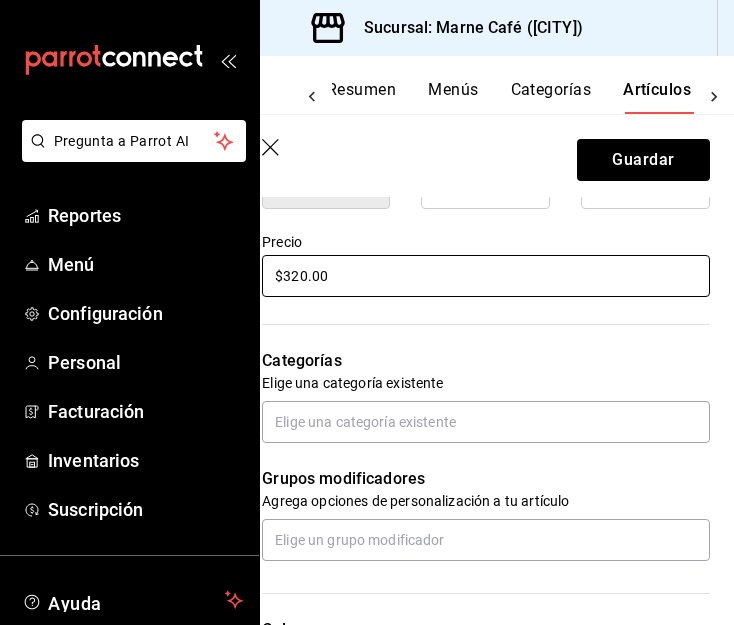 scroll, scrollTop: 592, scrollLeft: 0, axis: vertical 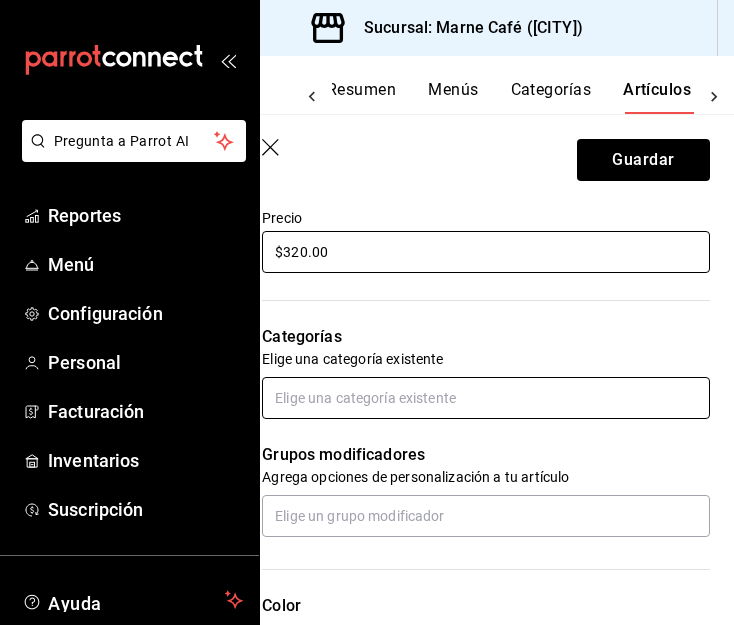 type on "$320.00" 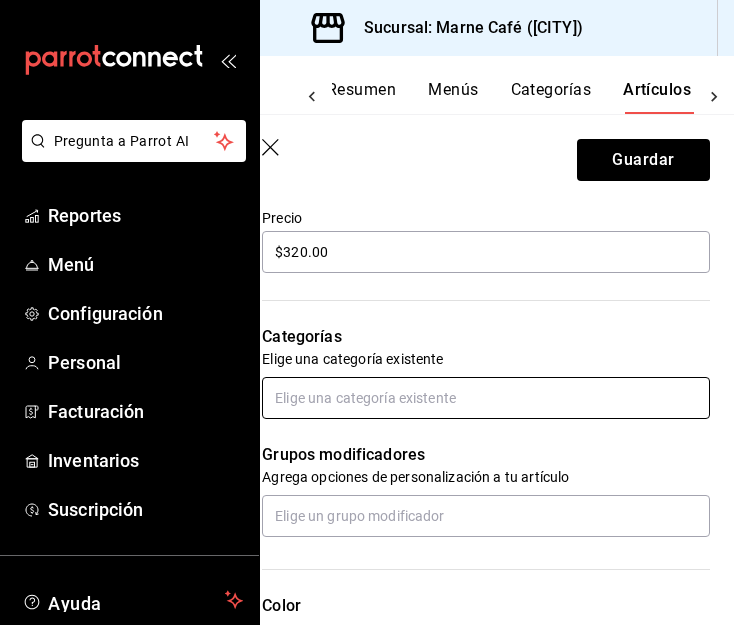 click at bounding box center [486, 398] 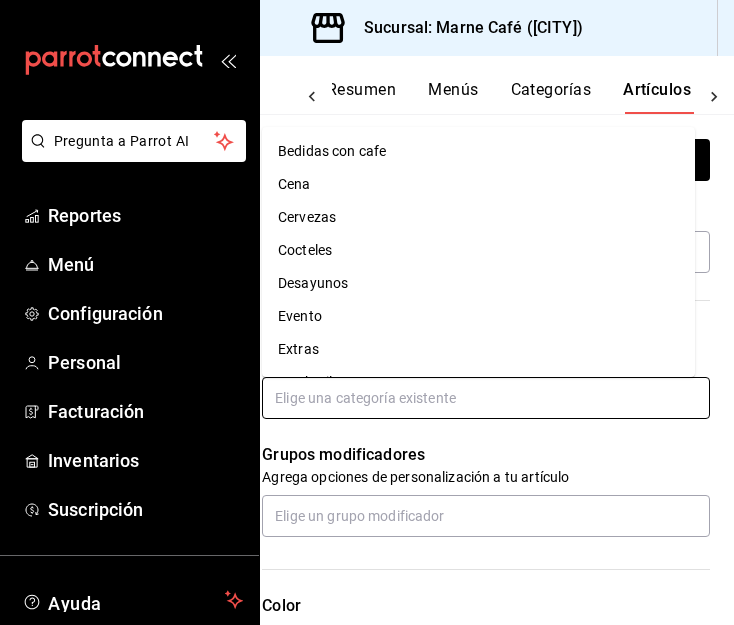 scroll, scrollTop: 228, scrollLeft: 0, axis: vertical 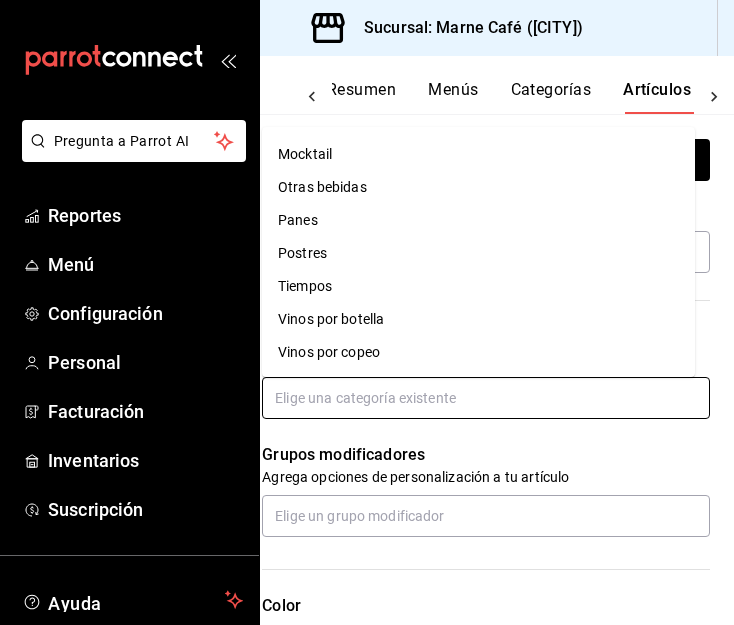 click on "Vinos por copeo" at bounding box center [478, 352] 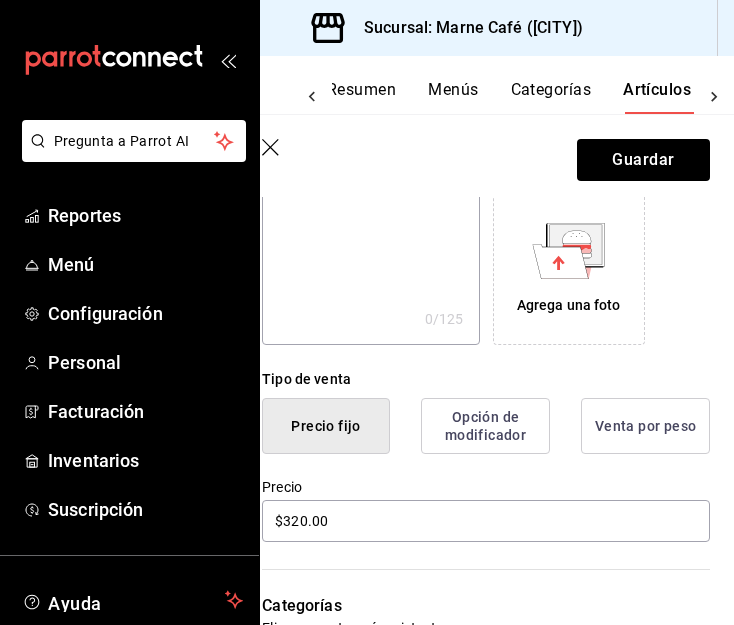 scroll, scrollTop: 276, scrollLeft: 0, axis: vertical 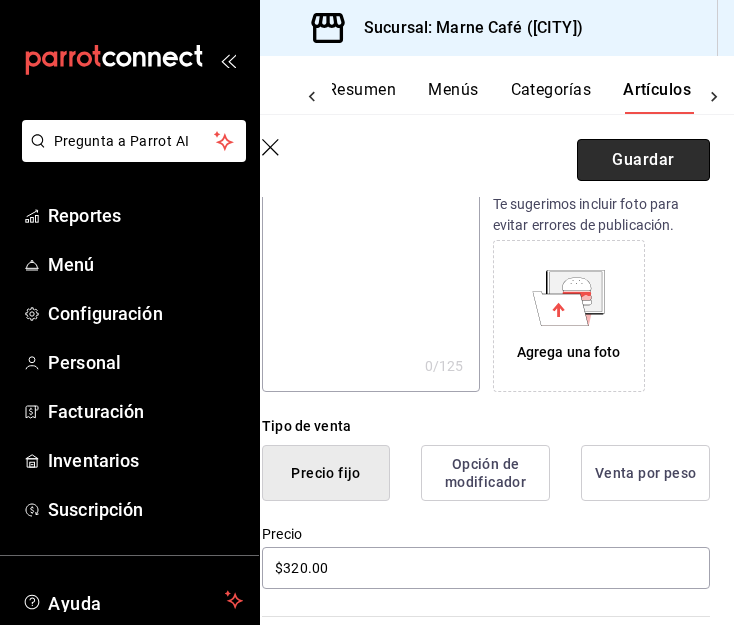 click on "Guardar" at bounding box center [643, 160] 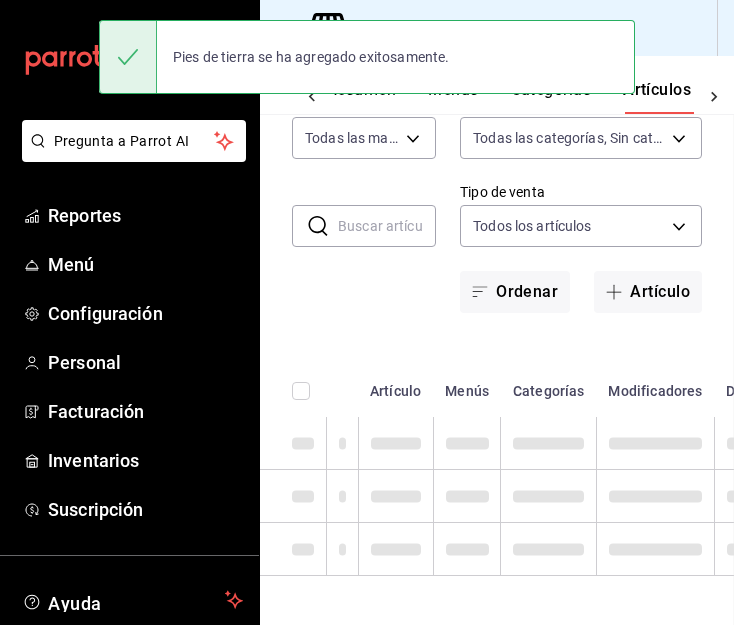 scroll, scrollTop: 0, scrollLeft: 0, axis: both 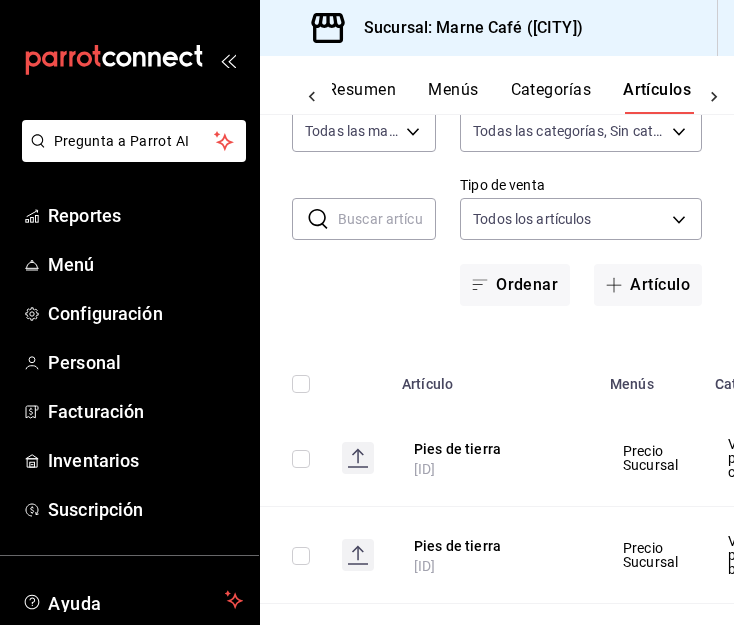 click on "​ ​ Marcas Todas las marcas, Sin marca [UUID] Categorías Todas las categorías, Sin categoría [UUID],[UUID],[UUID],[UUID],[UUID],[UUID],[UUID],[UUID],[UUID],[UUID],[UUID],[UUID],[UUID],[UUID] Tipo de venta Todos los artículos ALL Ordenar Artículo" at bounding box center (497, 197) 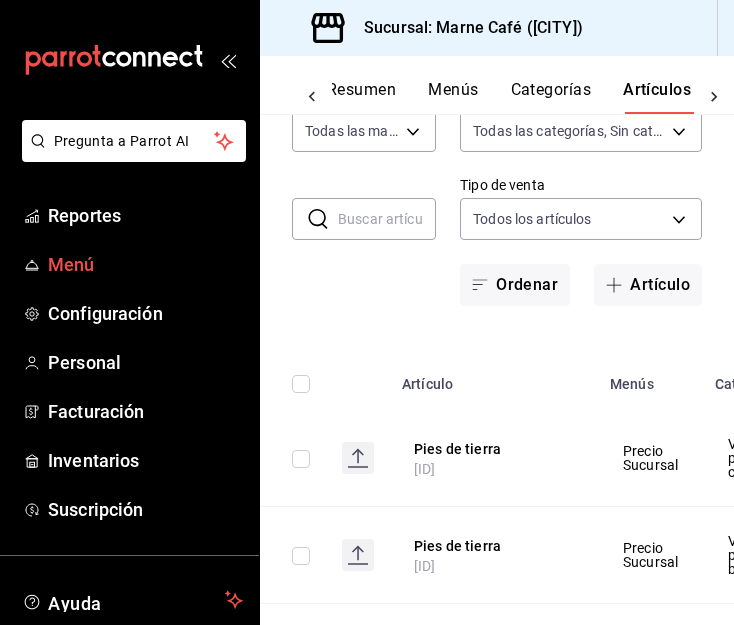 click on "Menú" at bounding box center [129, 264] 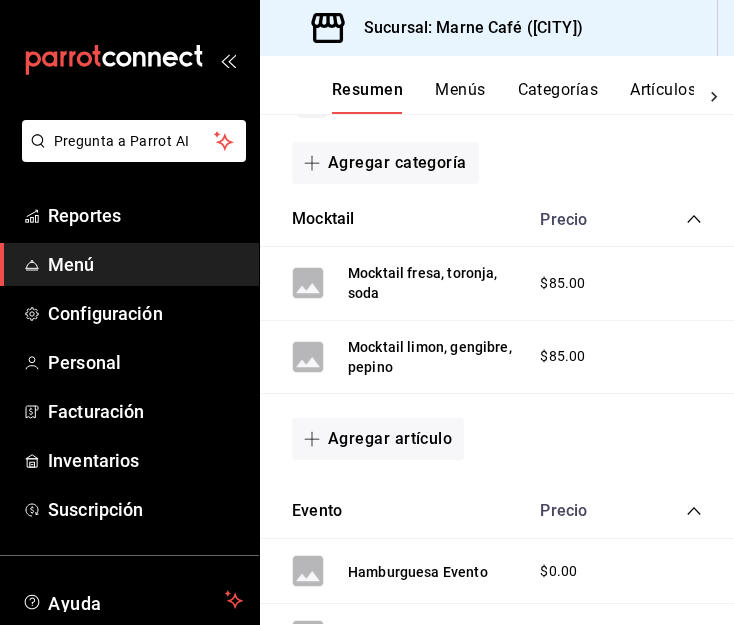 scroll, scrollTop: 305, scrollLeft: 0, axis: vertical 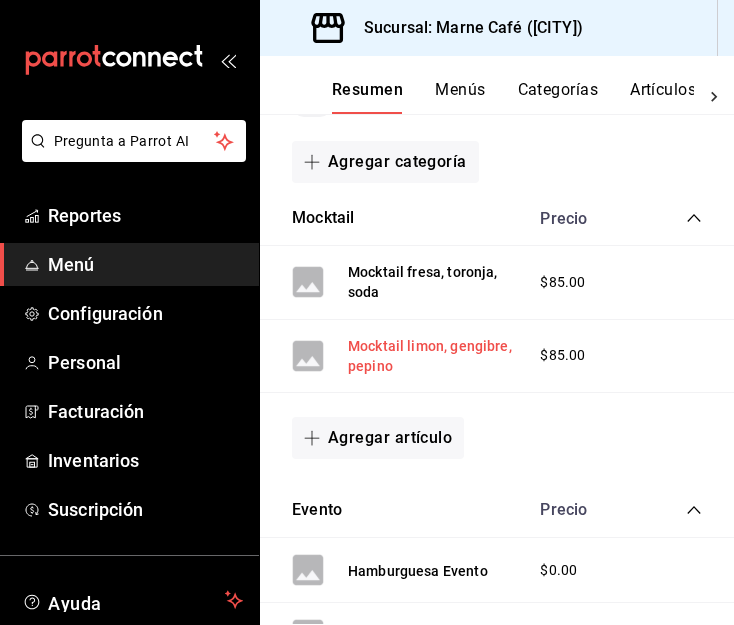 click on "Mocktail limon, gengibre, pepino" at bounding box center (434, 356) 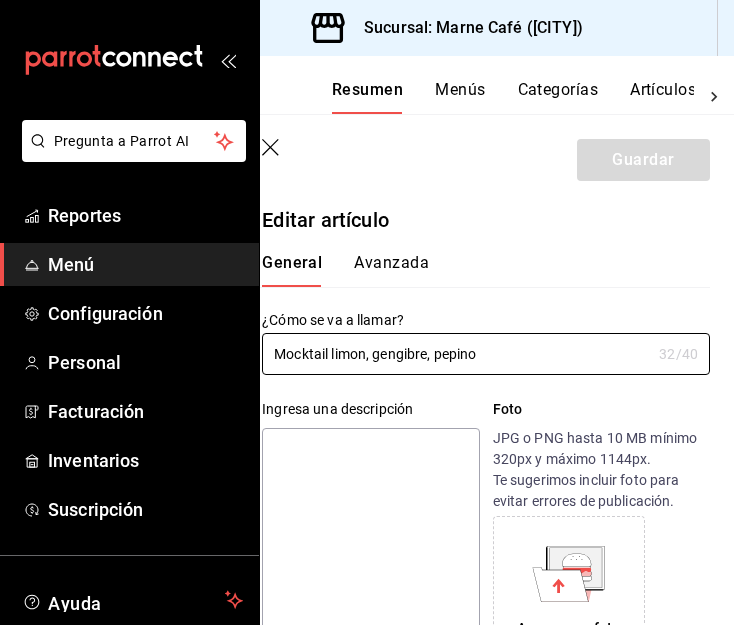 type on "$85.00" 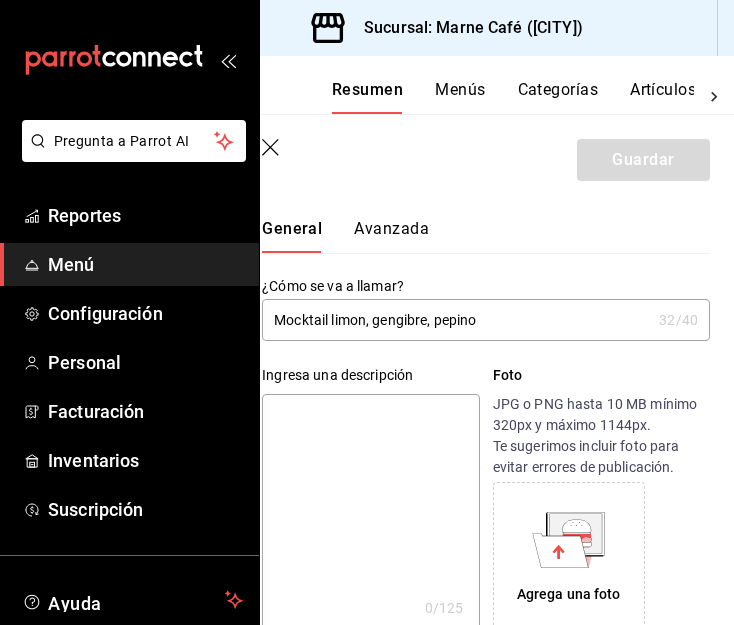 click on "Mocktail limon, gengibre, pepino" at bounding box center [456, 320] 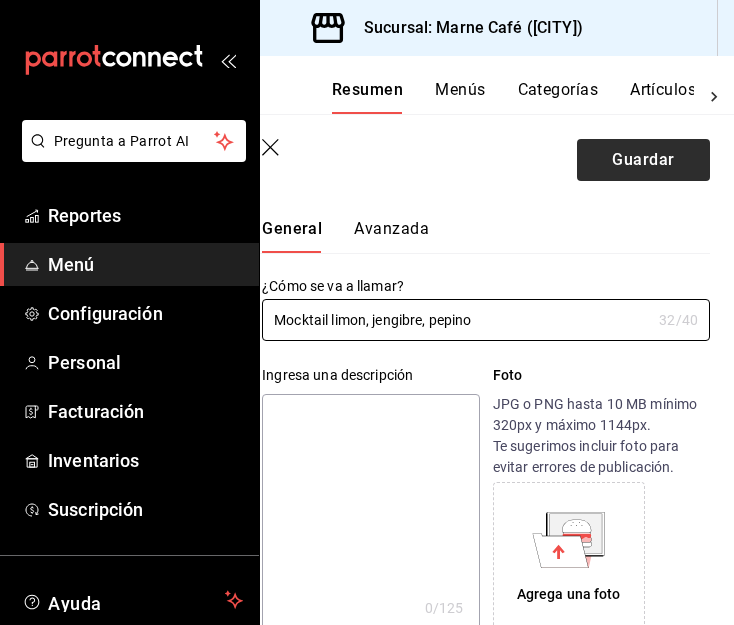 type on "Mocktail limon, jengibre, pepino" 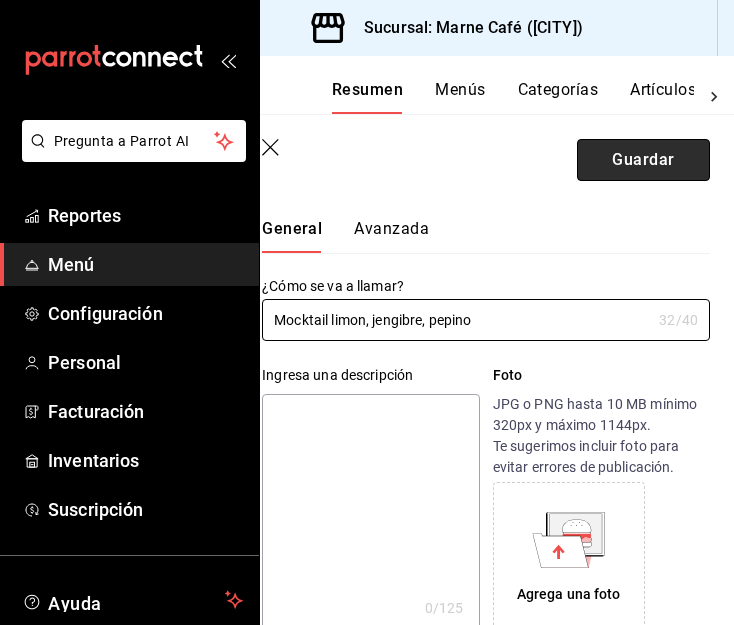 click on "Guardar" at bounding box center (643, 160) 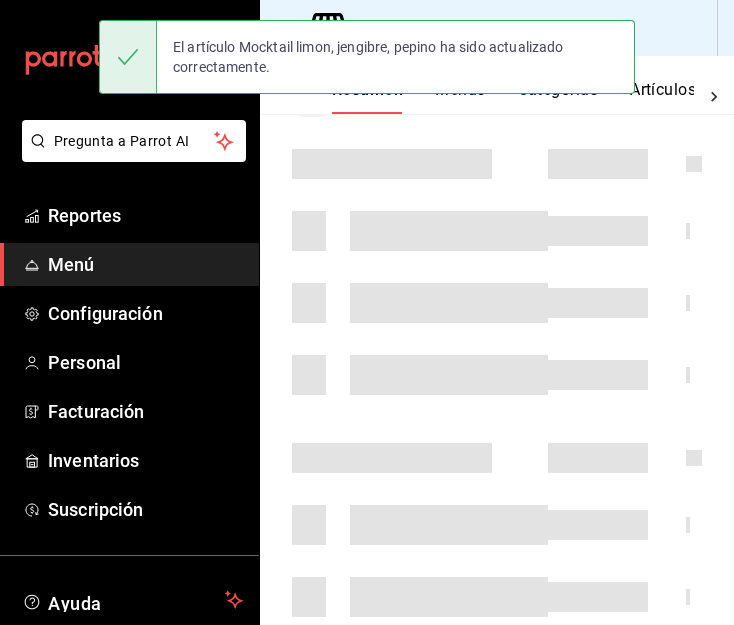 scroll, scrollTop: 0, scrollLeft: 0, axis: both 